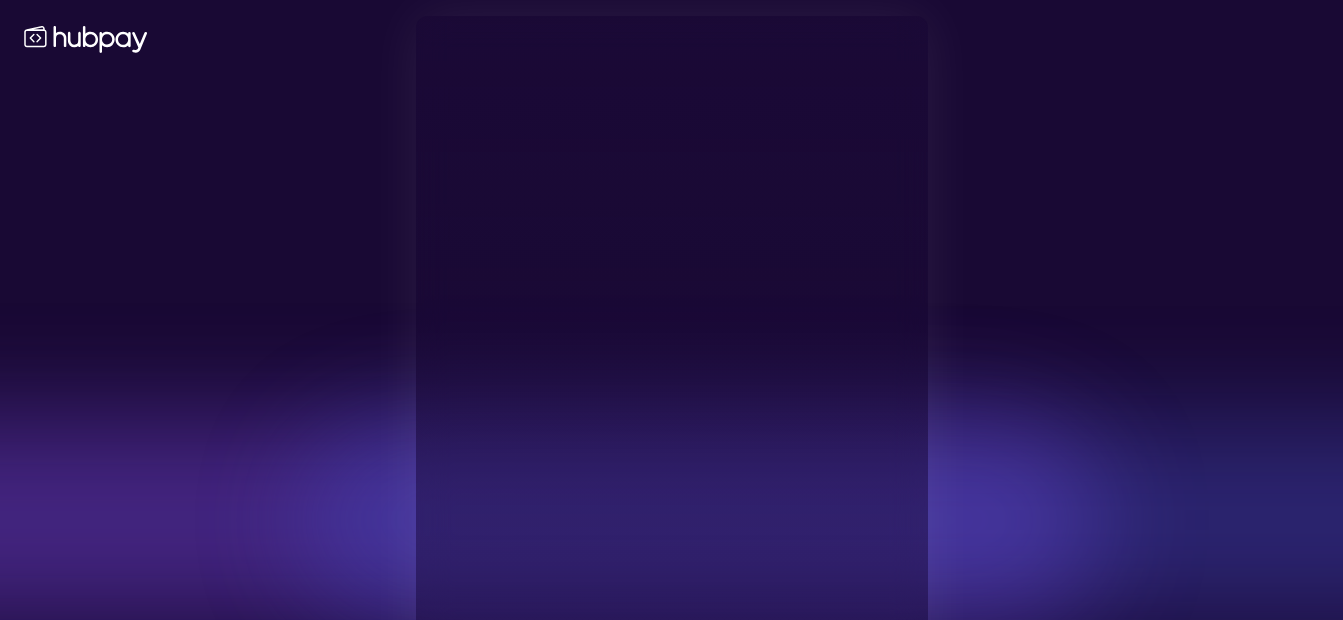 scroll, scrollTop: 0, scrollLeft: 0, axis: both 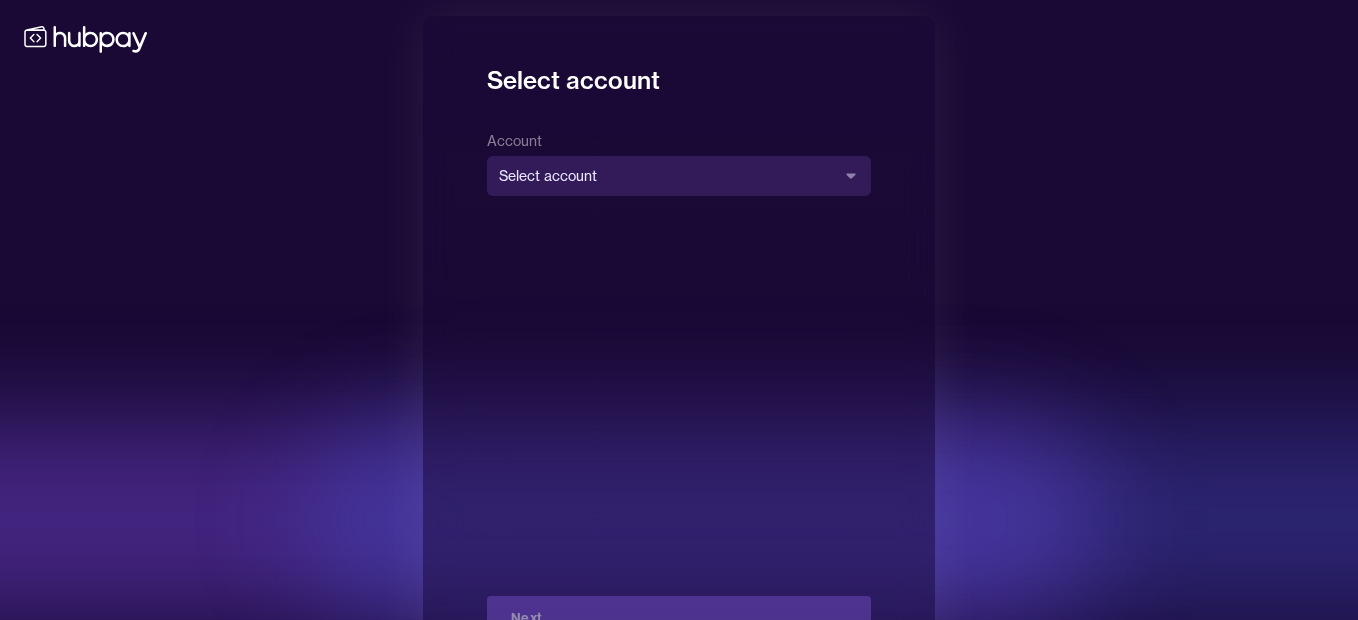 click on "**********" at bounding box center (679, 346) 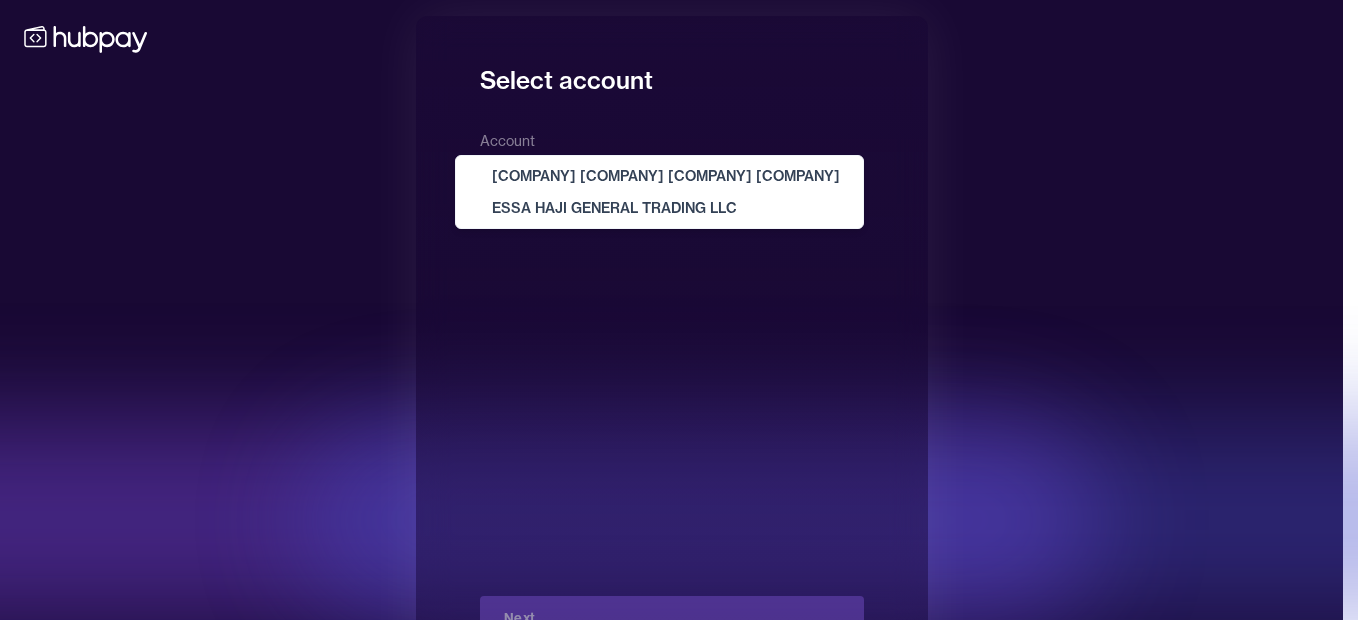 select on "**********" 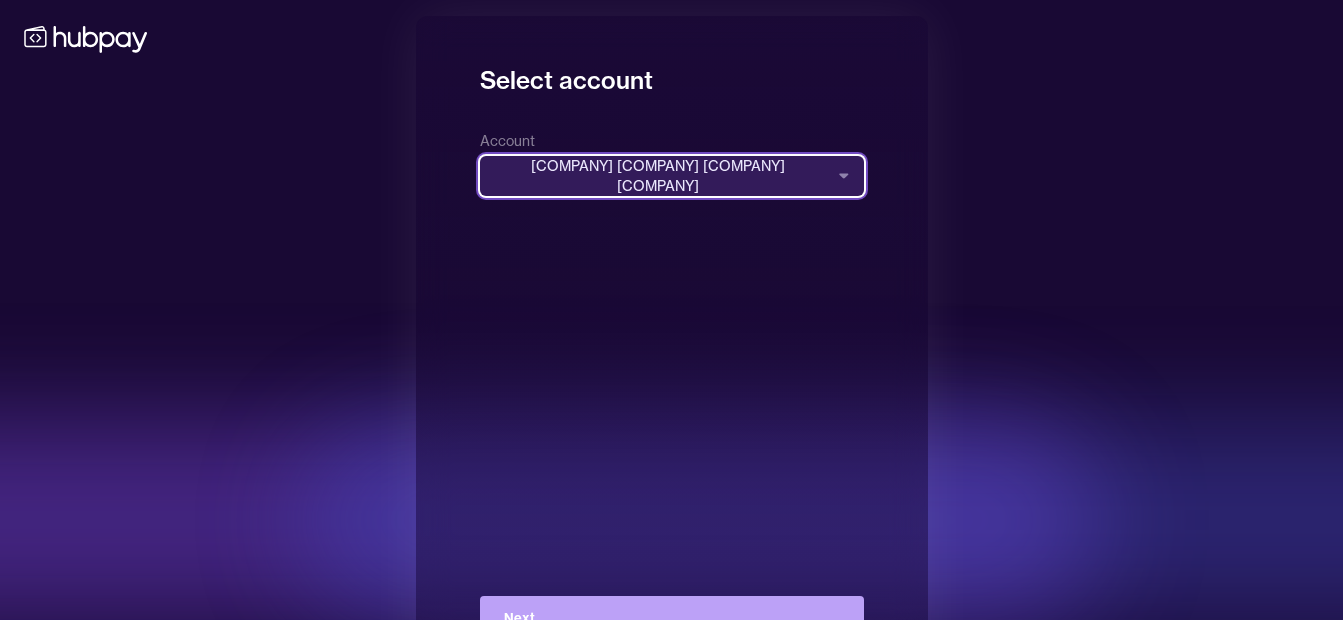 scroll, scrollTop: 72, scrollLeft: 0, axis: vertical 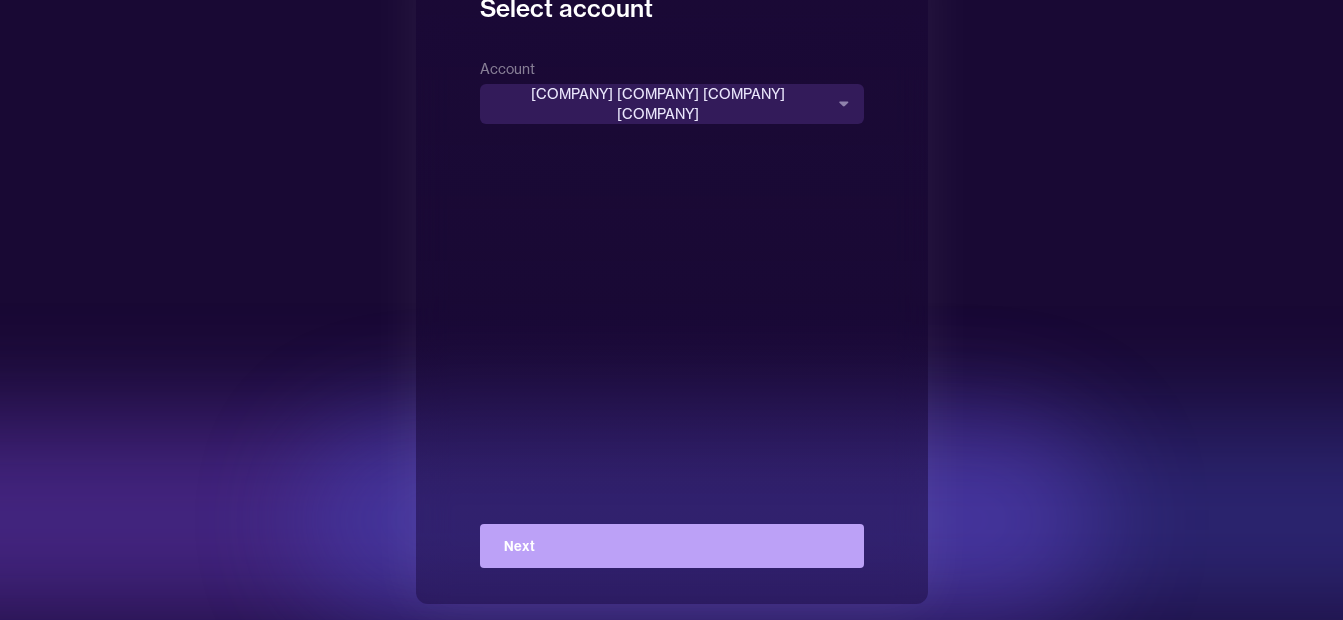 click on "Next" at bounding box center (672, 546) 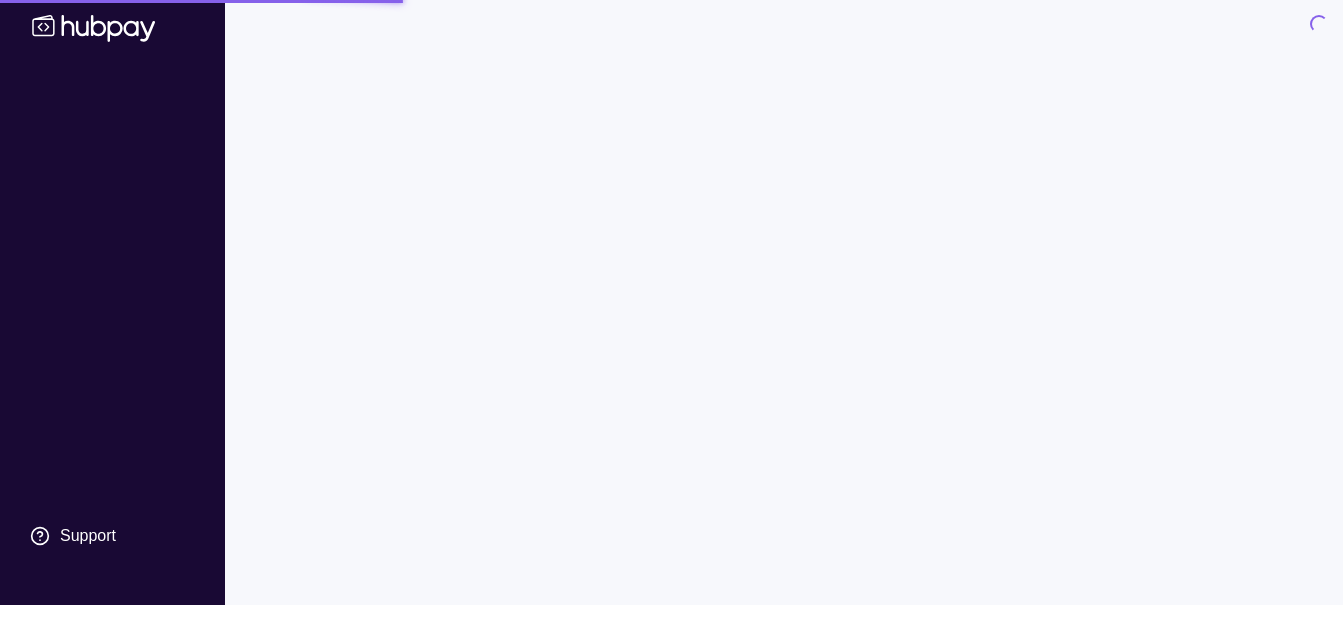 scroll, scrollTop: 0, scrollLeft: 0, axis: both 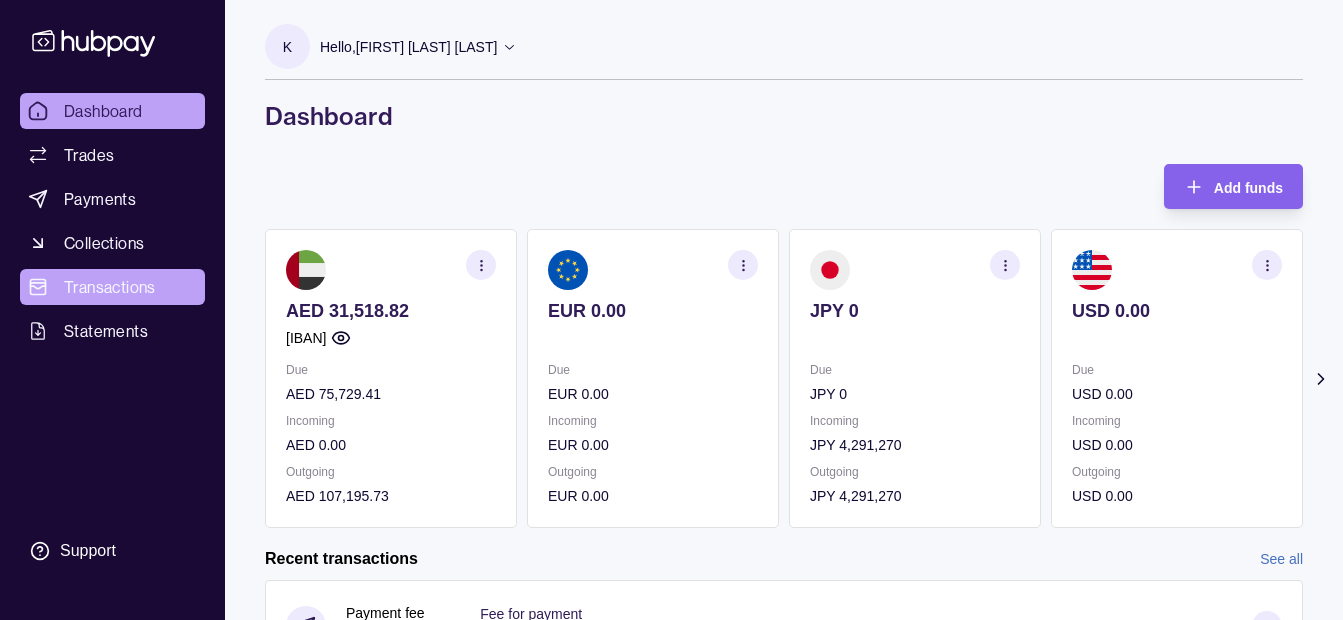 click on "Transactions" at bounding box center [112, 287] 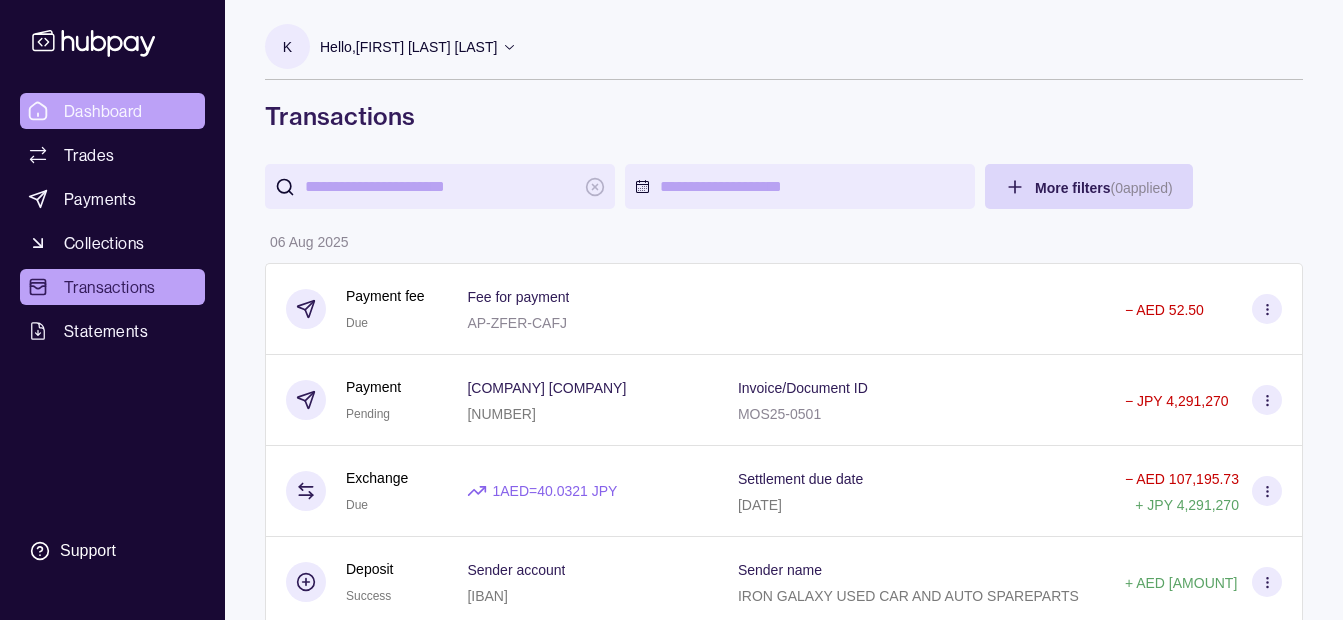click on "Dashboard" at bounding box center (103, 111) 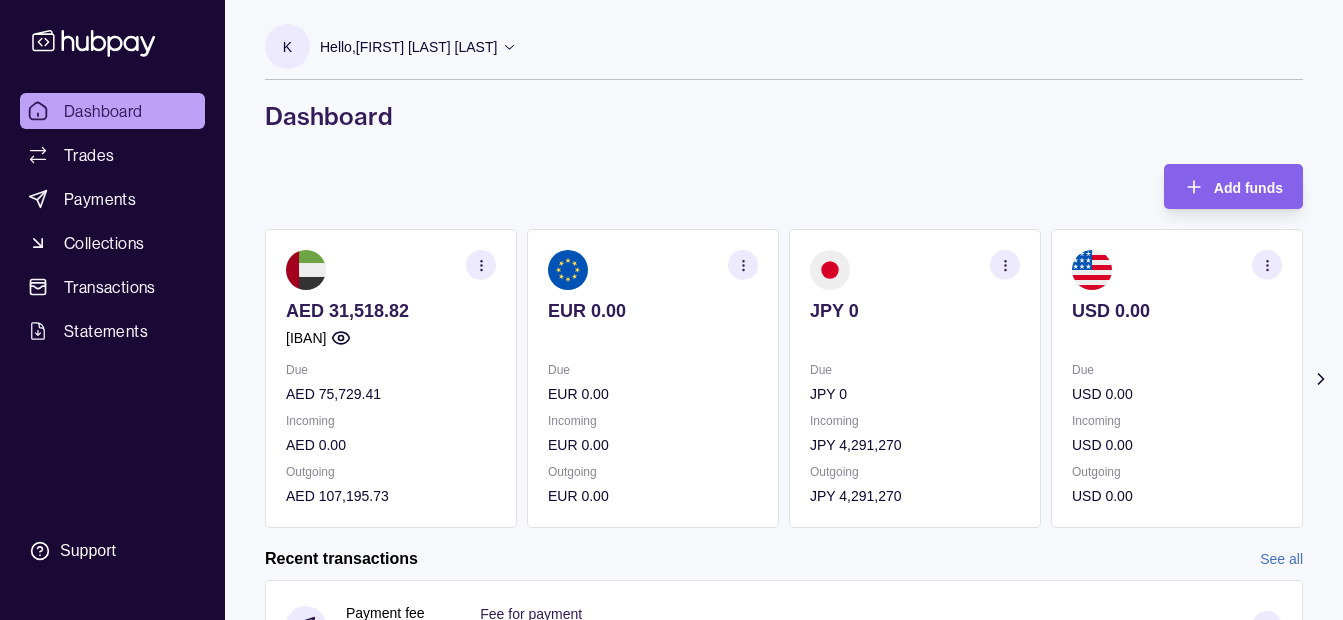 click on "Hello, [FIRST] [LAST] [LAST]" at bounding box center [408, 47] 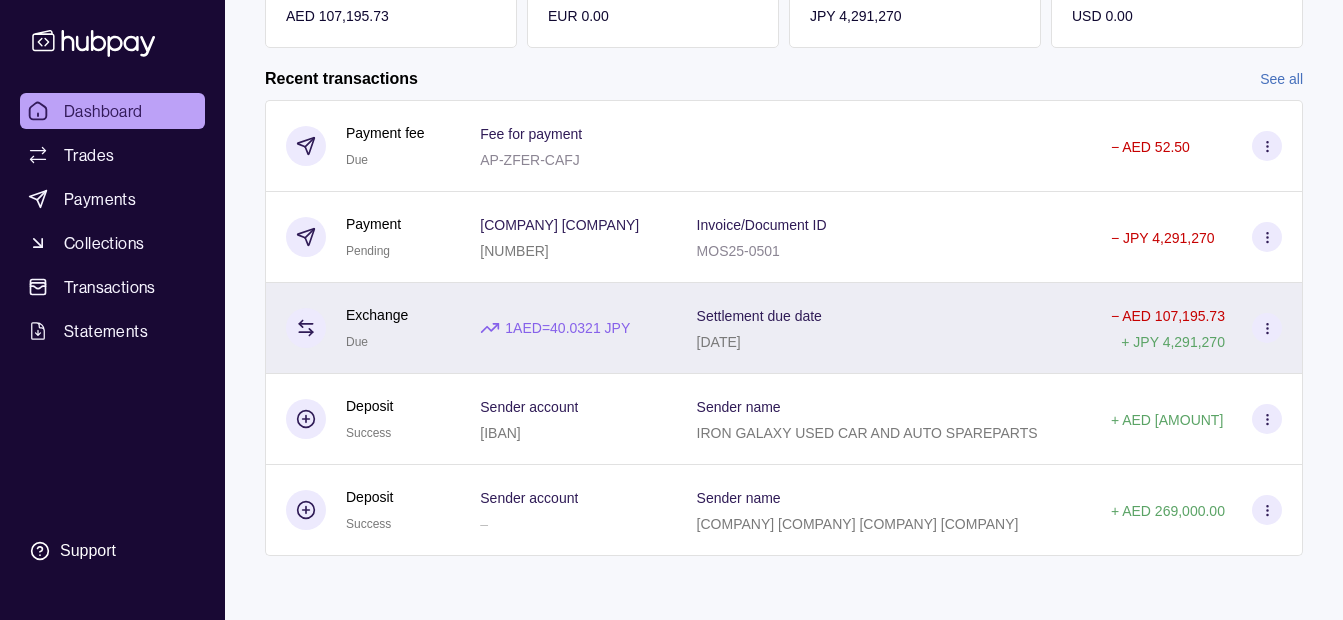 scroll, scrollTop: 620, scrollLeft: 0, axis: vertical 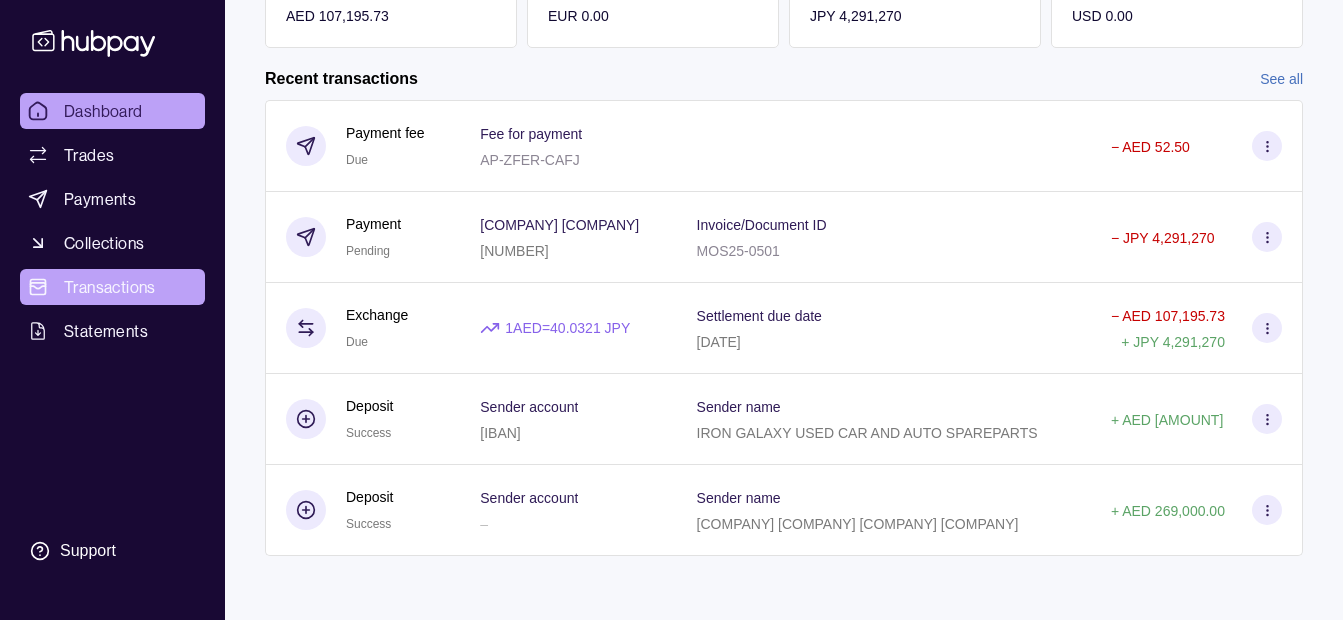 click on "Transactions" at bounding box center [112, 287] 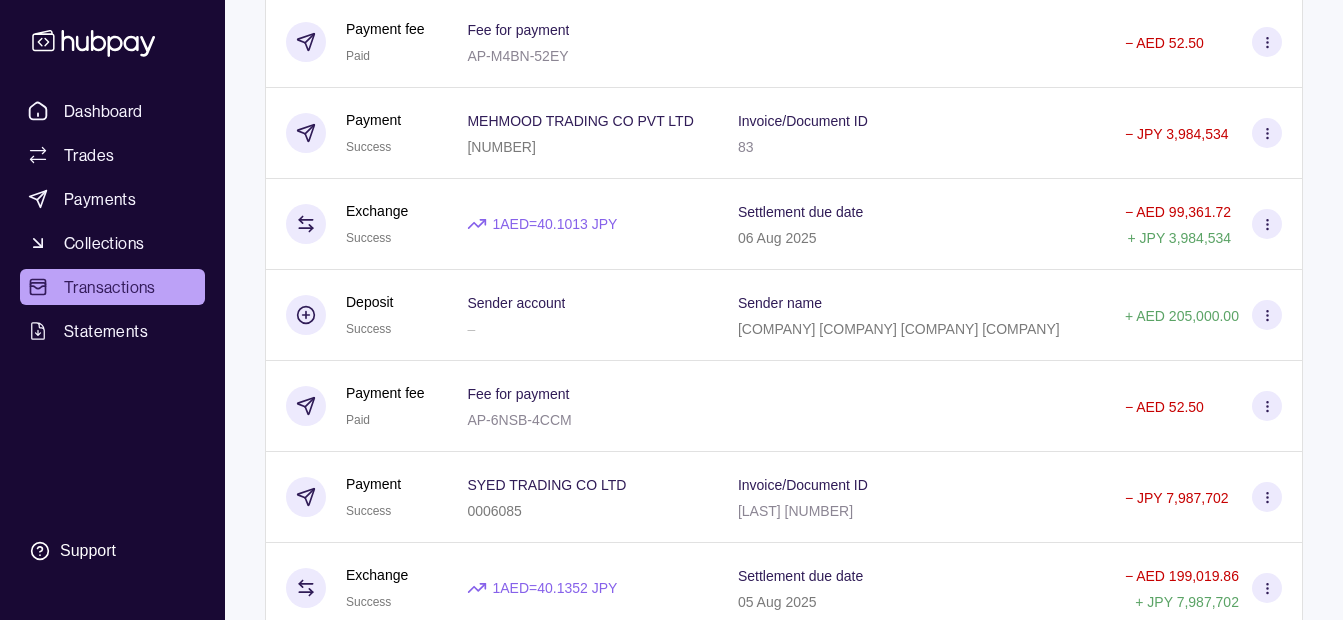 scroll, scrollTop: 1300, scrollLeft: 0, axis: vertical 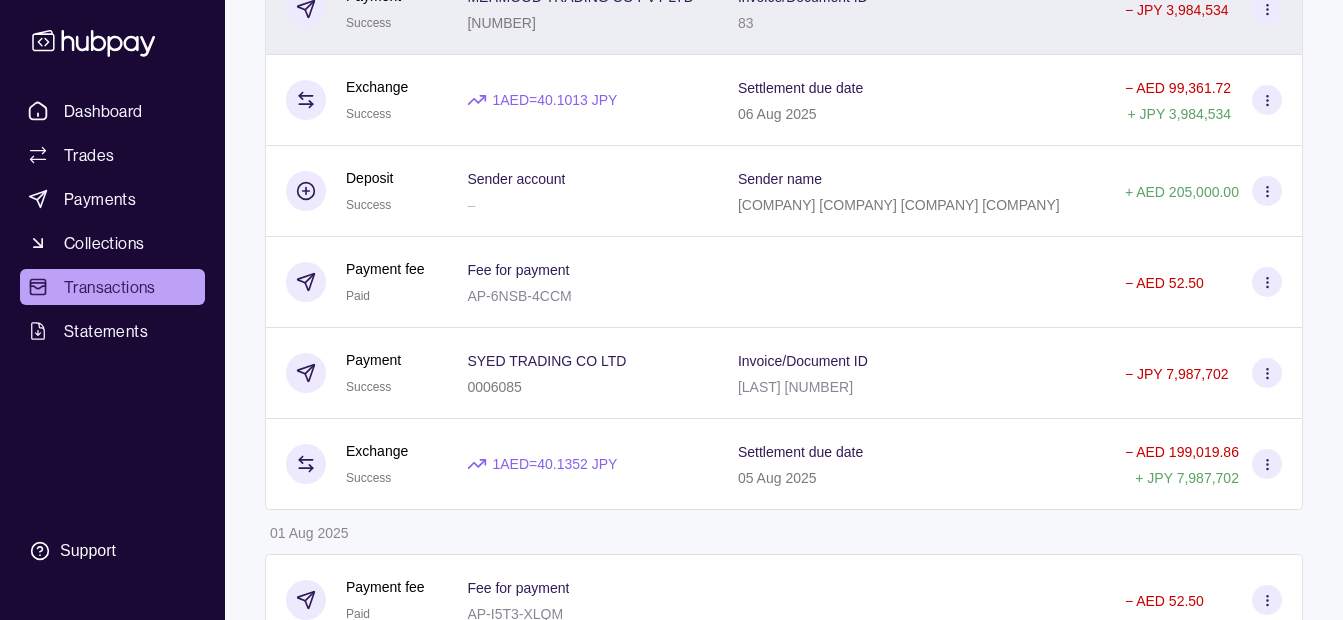 click on "Invoice/Document ID [NUMBER]" at bounding box center (911, 9) 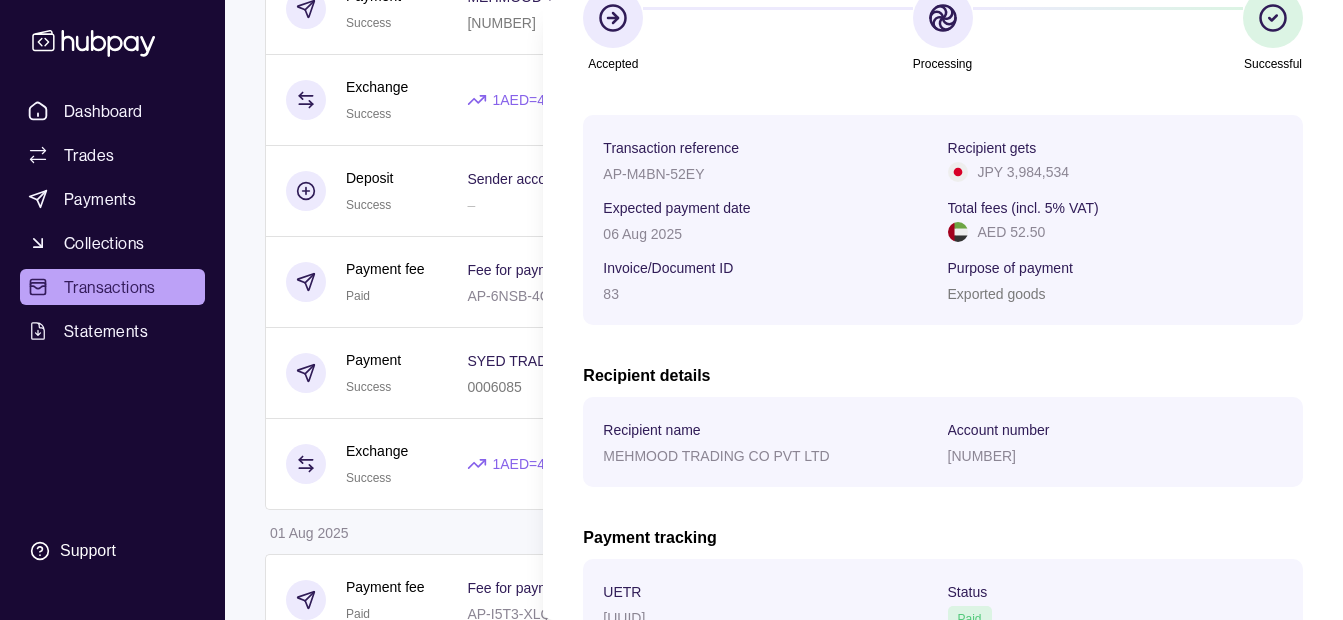 scroll, scrollTop: 300, scrollLeft: 0, axis: vertical 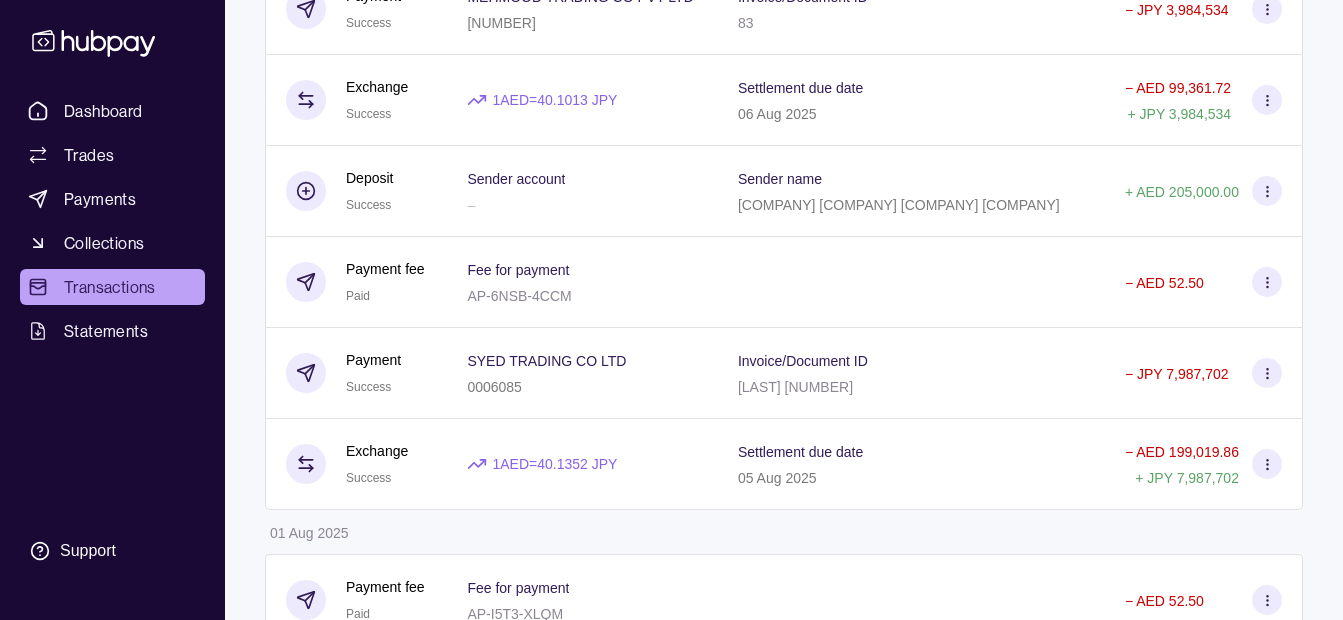 click on "Dashboard Trades Payments Collections Transactions Statements Support K Hello, [FIRST] [LAST] [LAST] [COMPANY] [COMPANY] Change account Account Terms and conditions Privacy policy Sign out Transactions More filters ( 0 applied) Details Amount [DATE] Payment fee Due Fee for payment AP-ZFER-CAFJ - AED [AMOUNT] Payment Pending [COMPANY] [COMPANY] [NUMBER] Invoice/Document ID MOS25-0501 - JPY [AMOUNT] Exchange Due 1 AED = [EXCHANGE_RATE] JPY Settlement due date [DATE] - AED [AMOUNT] + JPY [AMOUNT] Deposit Success Sender account [IBAN] Sender name [COMPANY] [COMPANY] [COMPANY] + AED [AMOUNT] [DATE] Deposit Success Sender account – Sender name [COMPANY] [COMPANY] [COMPANY] [COMPANY] + AED [AMOUNT] [DATE] Payment fee Paid Fee for payment AP-XBW7-A5KZ - AED [AMOUNT] Payment Success [COMPANY] [COMPANY] [COMPANY] [NUMBER] Invoice/Document ID INV 100BK5009286 - JPY [AMOUNT] Exchange Success 1 AED" at bounding box center [671, -171] 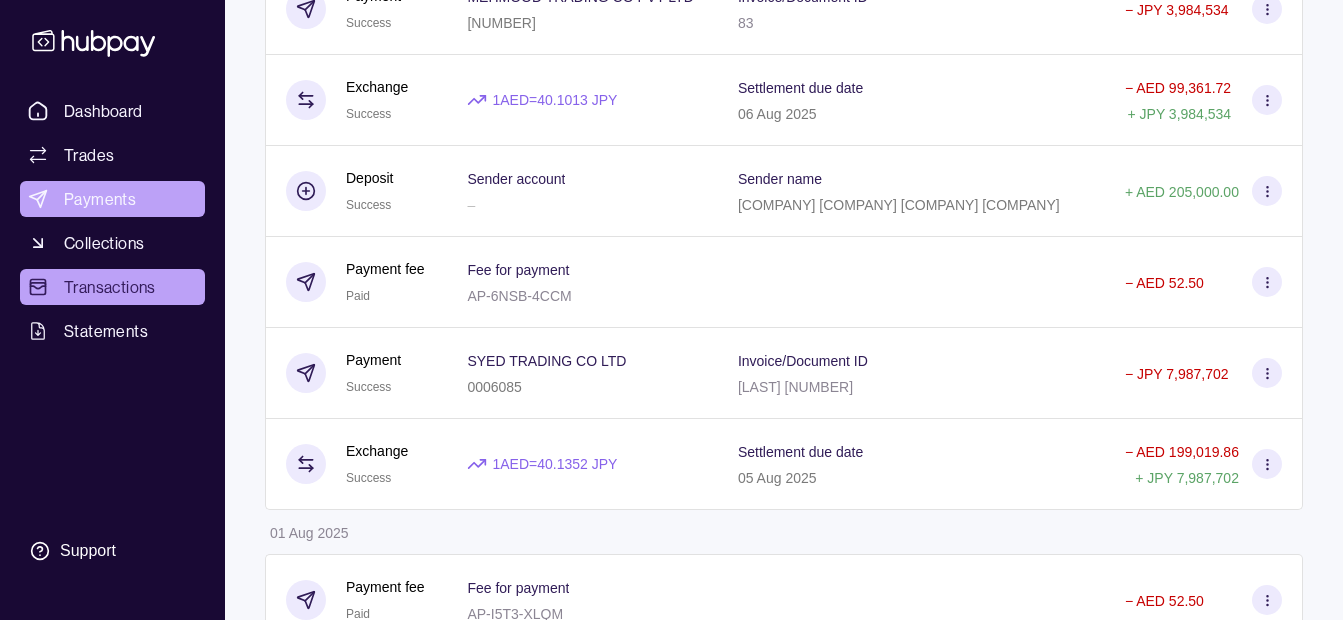 click on "Payments" at bounding box center (112, 199) 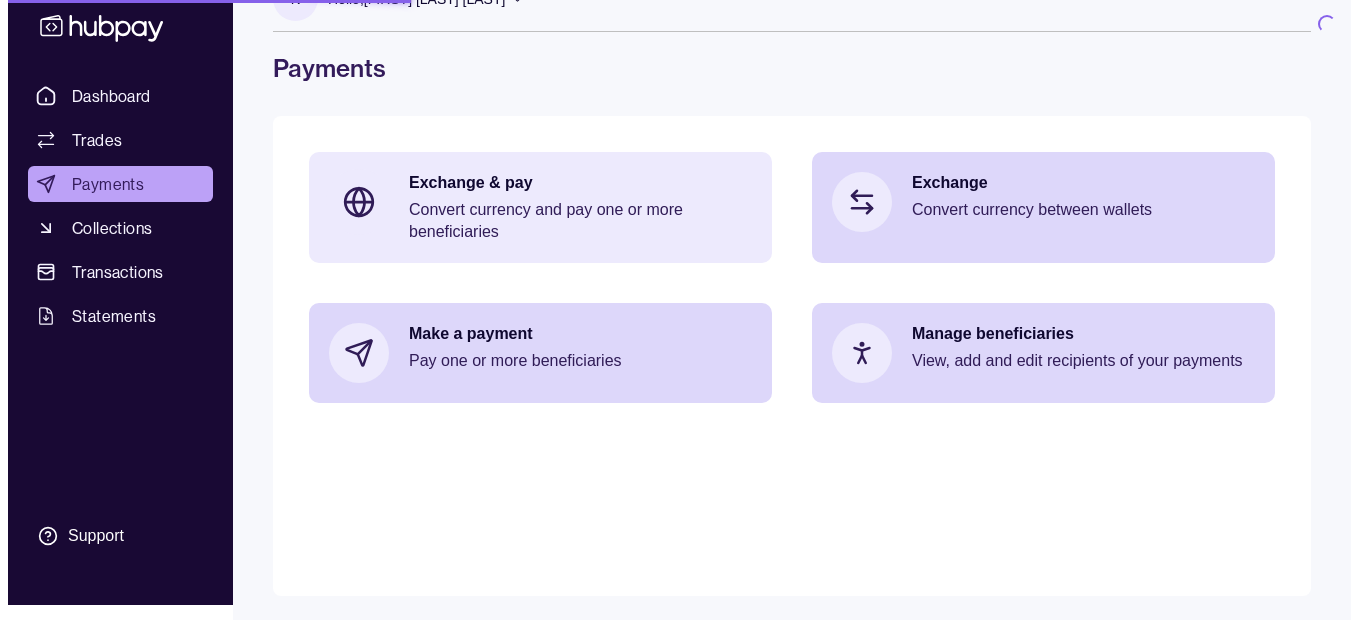 scroll, scrollTop: 0, scrollLeft: 0, axis: both 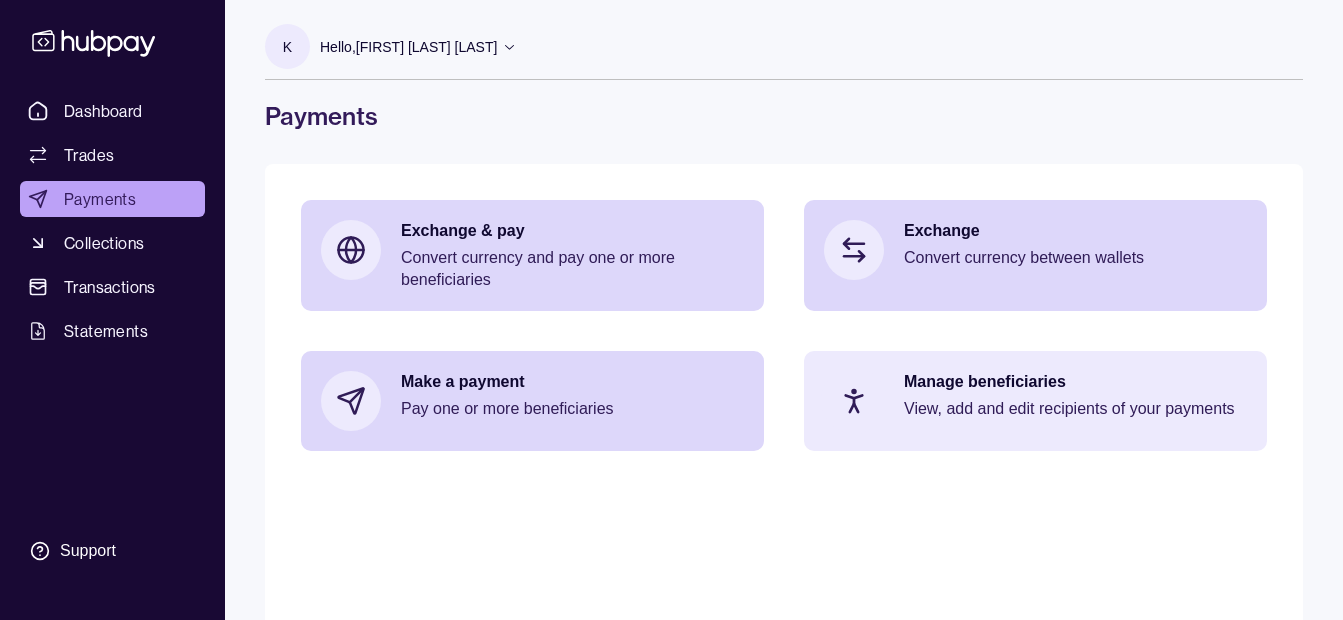 click on "View, add and edit recipients of your payments" at bounding box center [1075, 409] 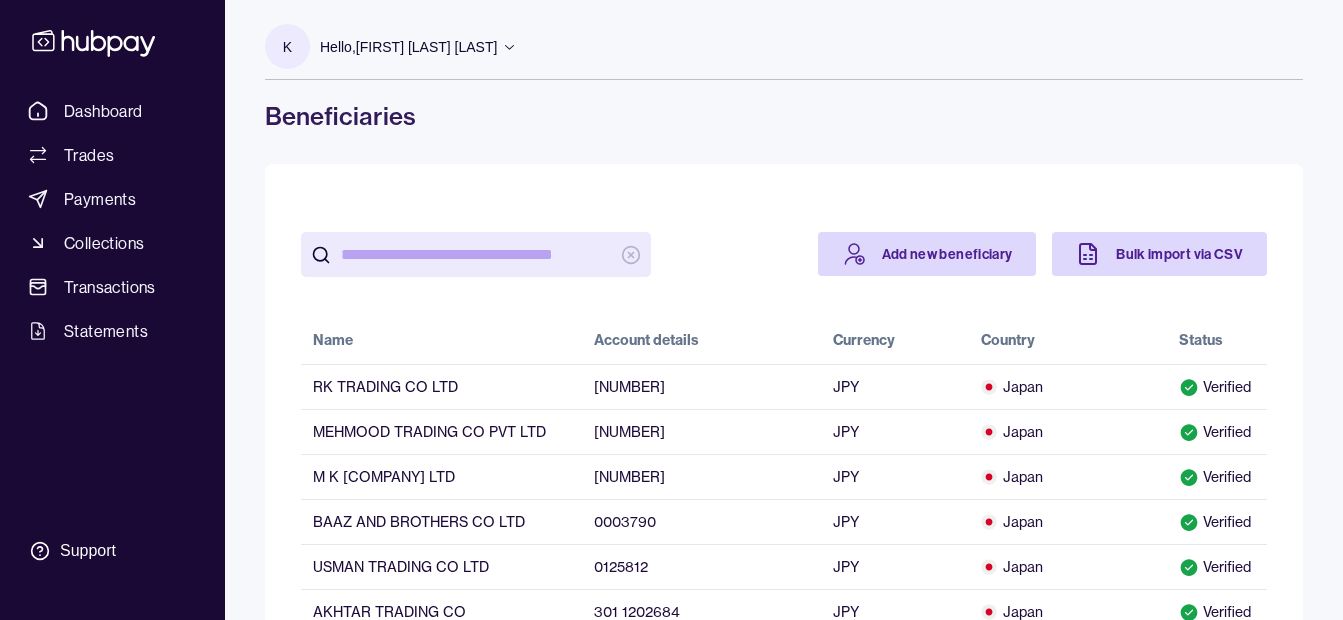 click at bounding box center [476, 254] 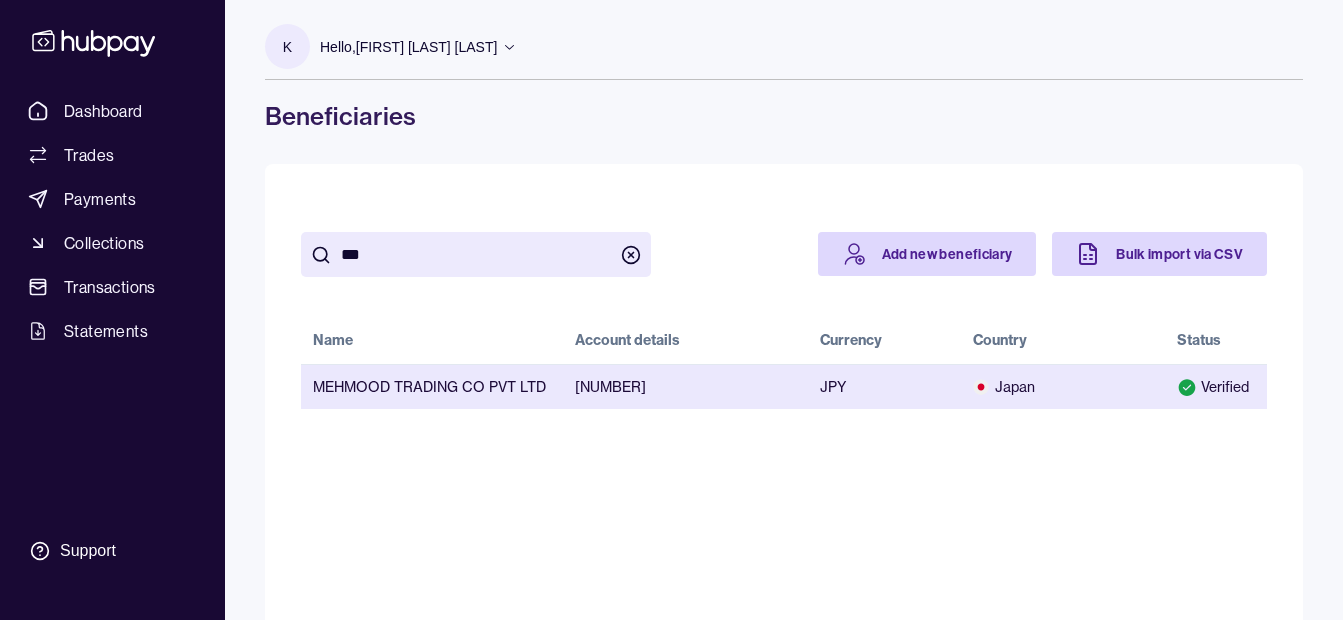 type on "***" 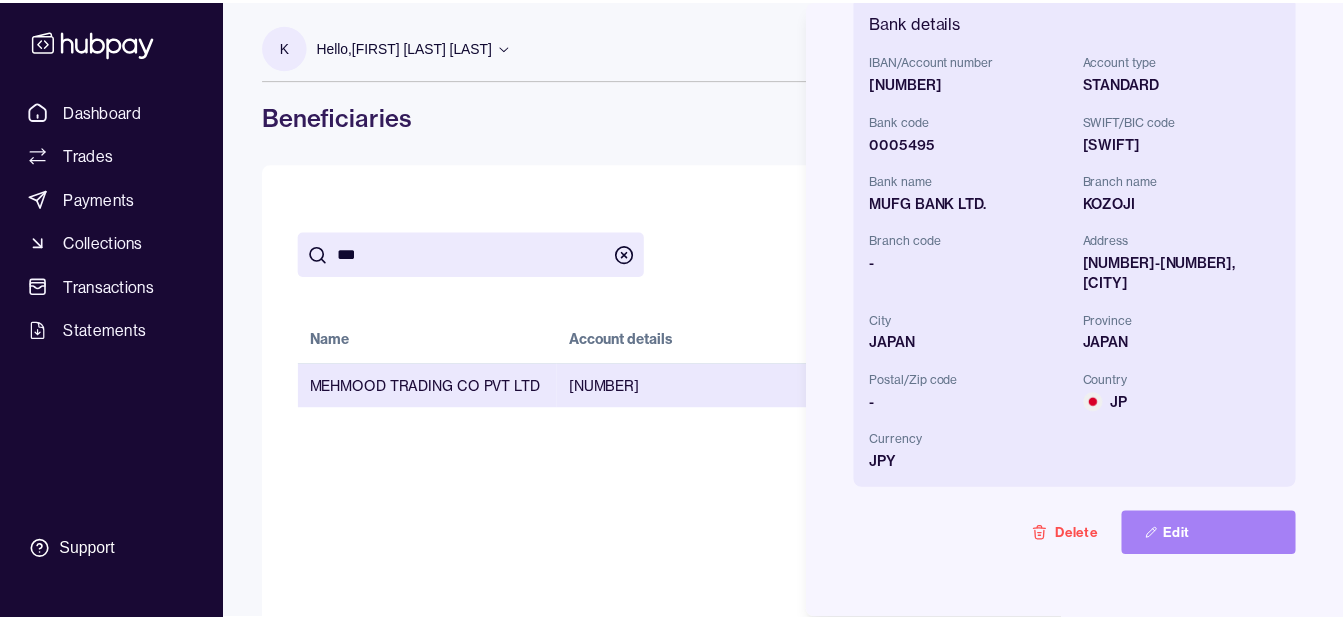 scroll, scrollTop: 636, scrollLeft: 0, axis: vertical 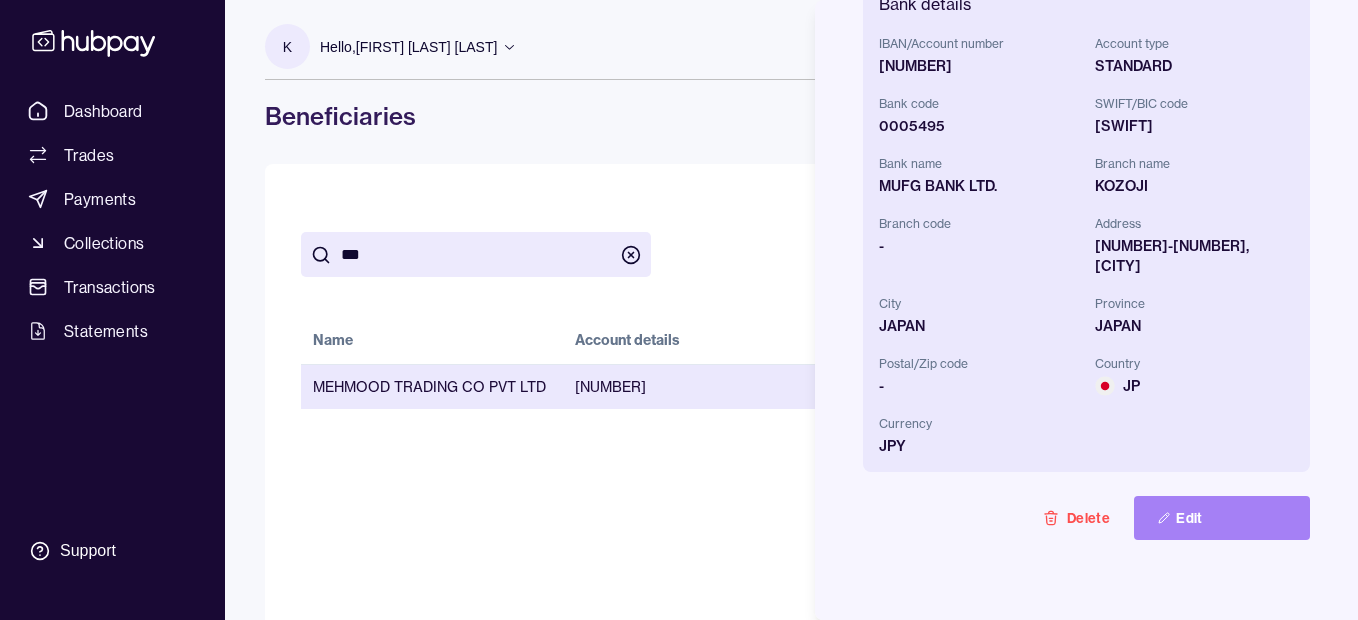 click on "Edit" at bounding box center (1222, 518) 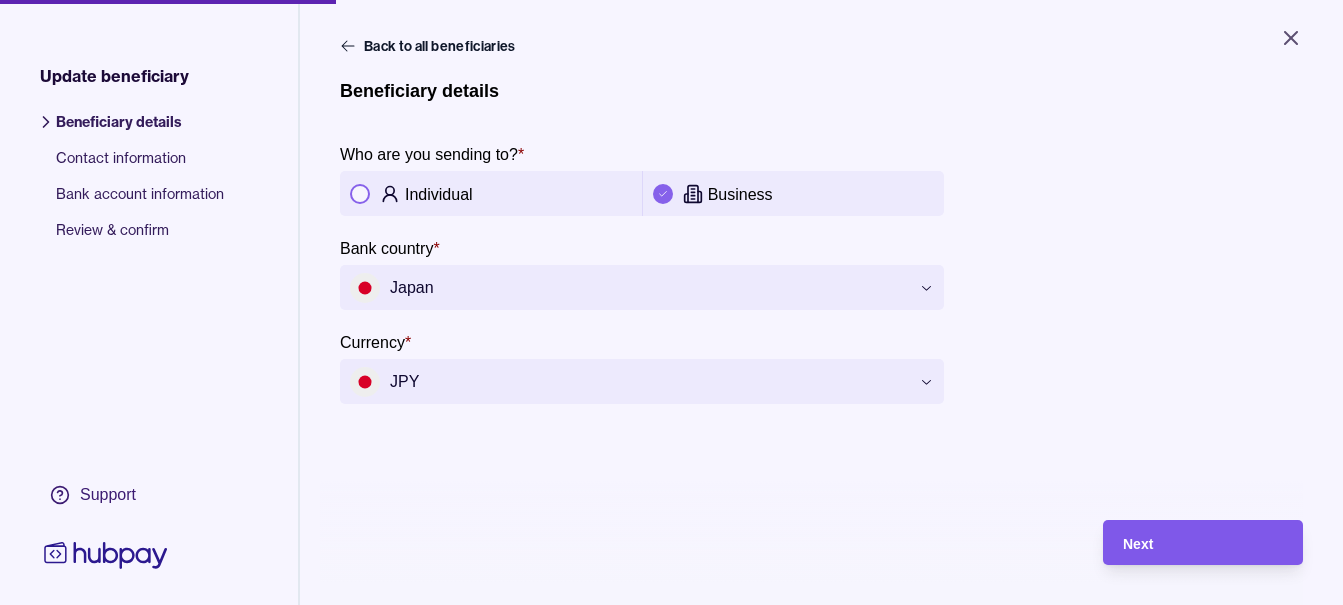 click on "Next" at bounding box center [1188, 542] 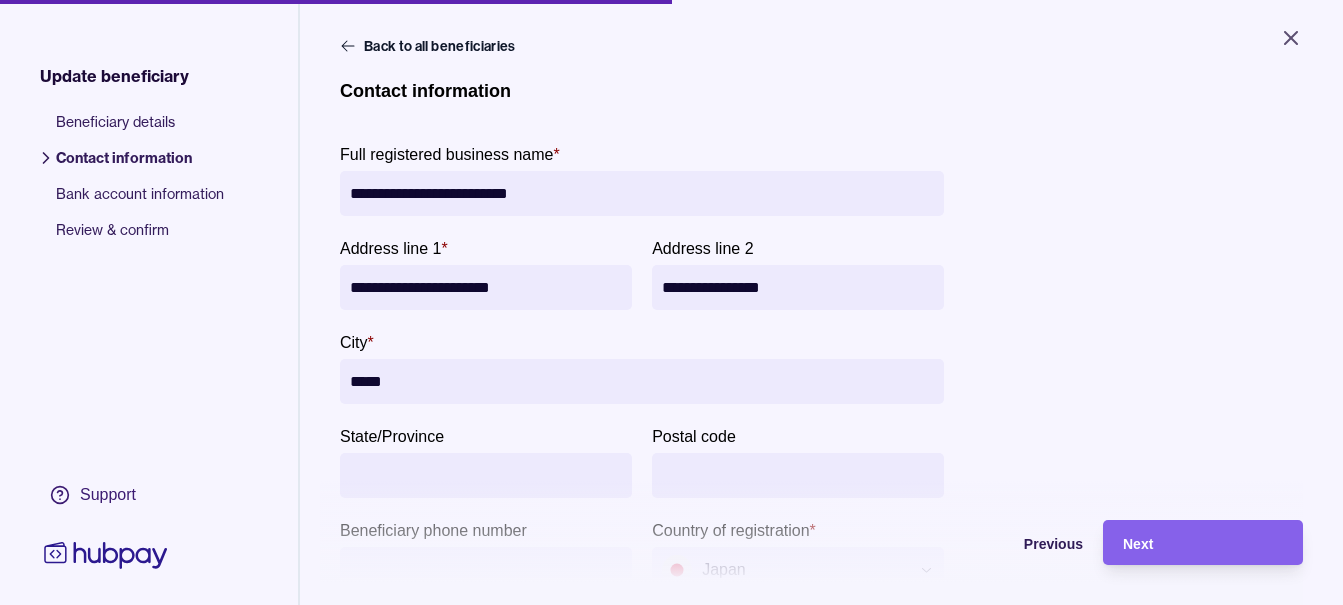 click on "**********" at bounding box center [642, 193] 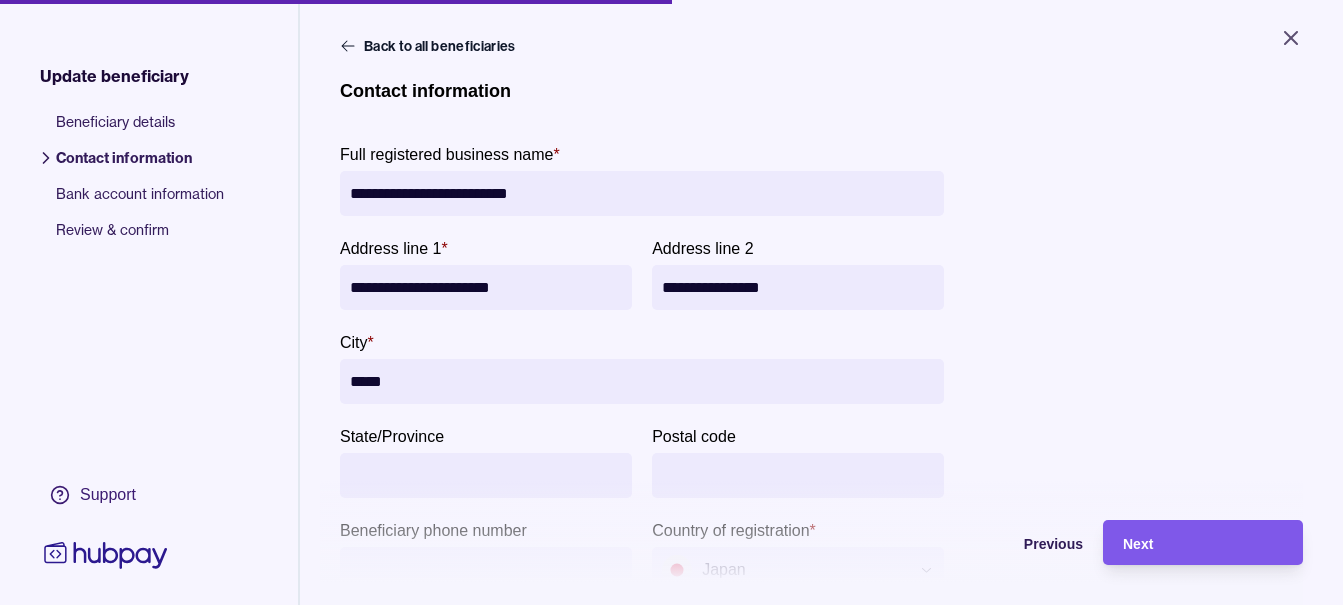type on "**********" 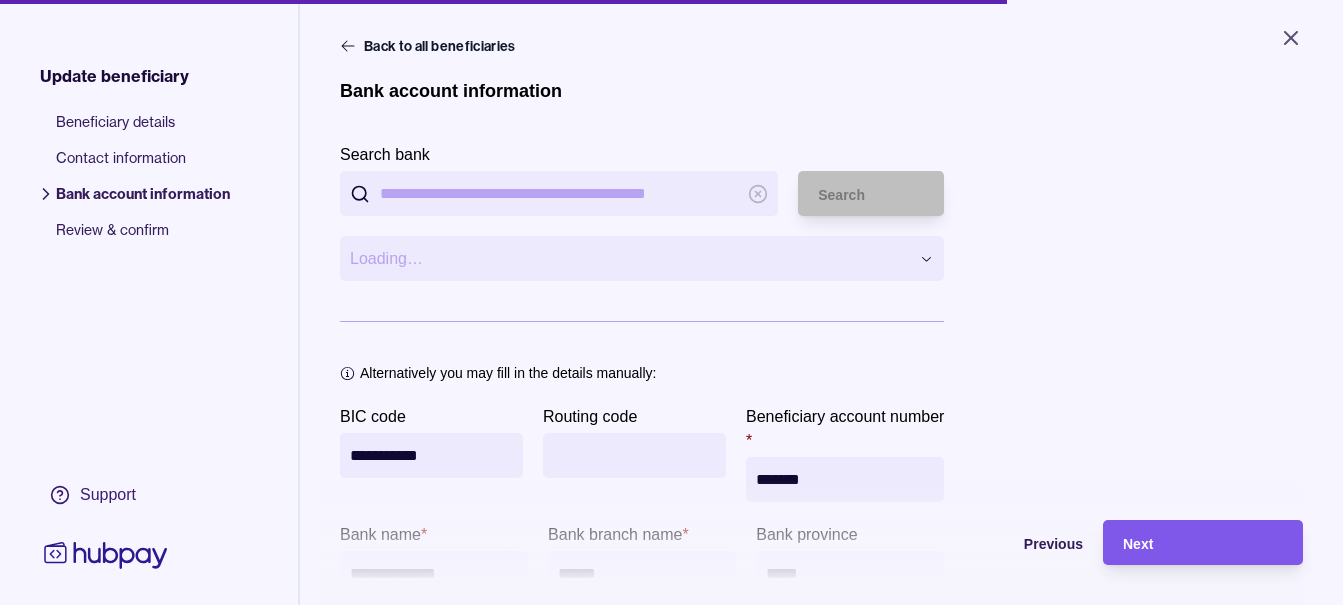 click on "Next" at bounding box center (1203, 543) 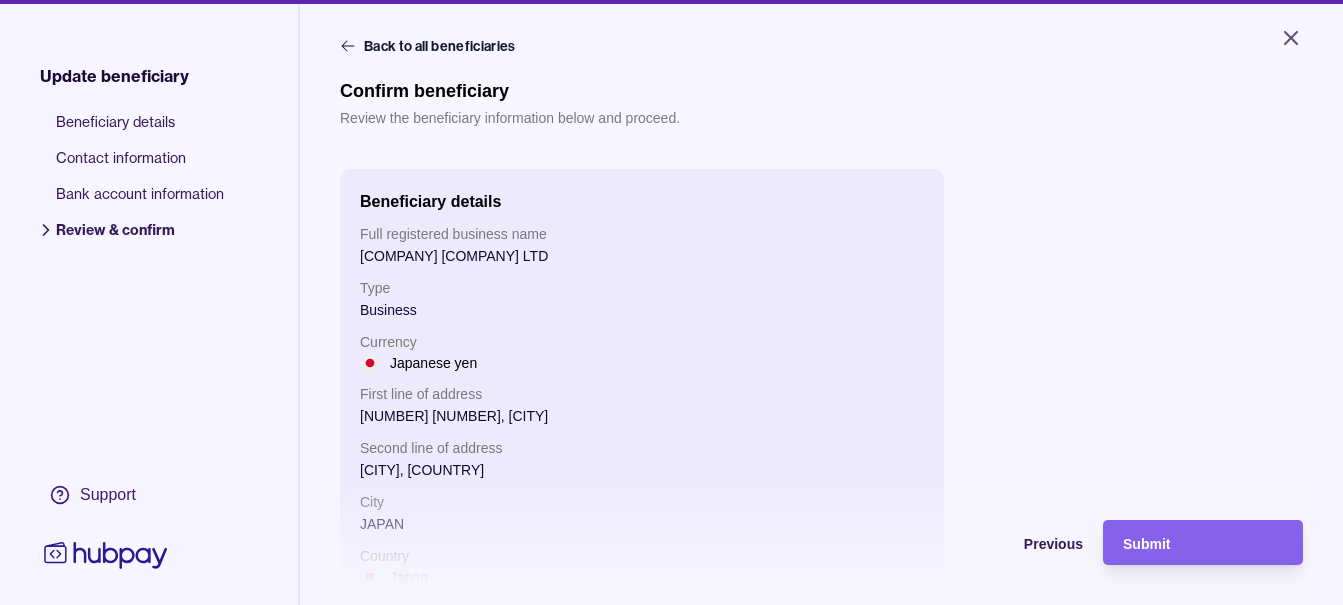 click on "Submit" at bounding box center (1203, 543) 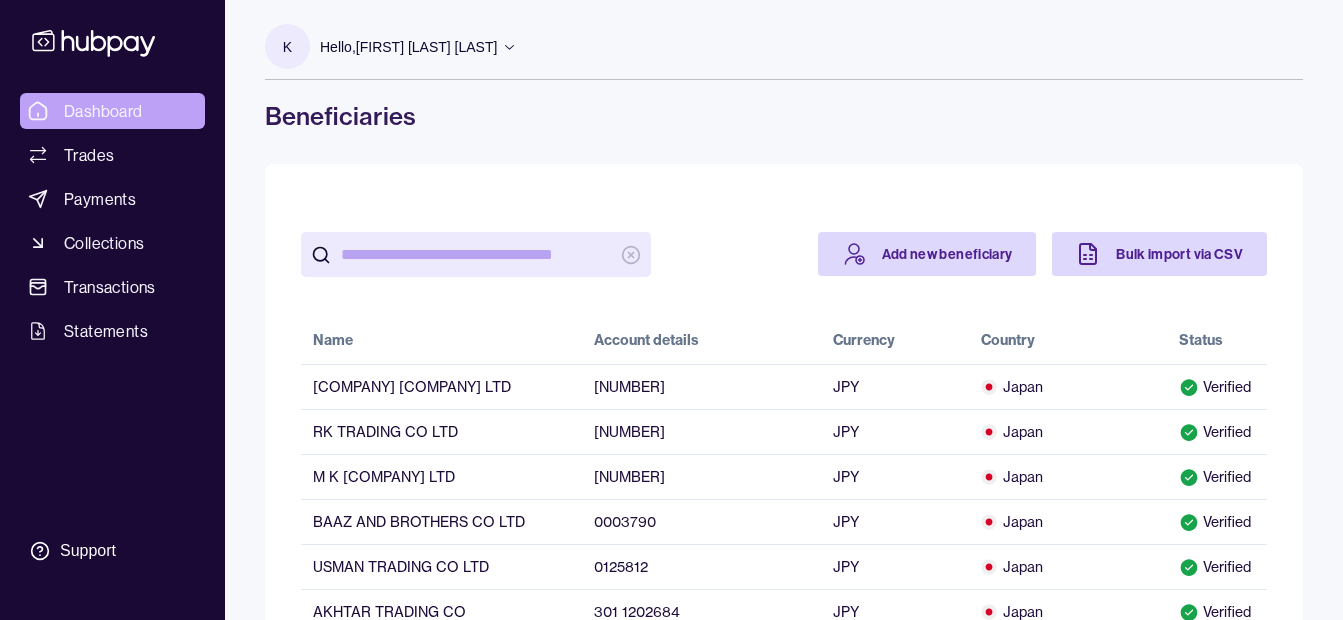 click on "Dashboard" at bounding box center (103, 111) 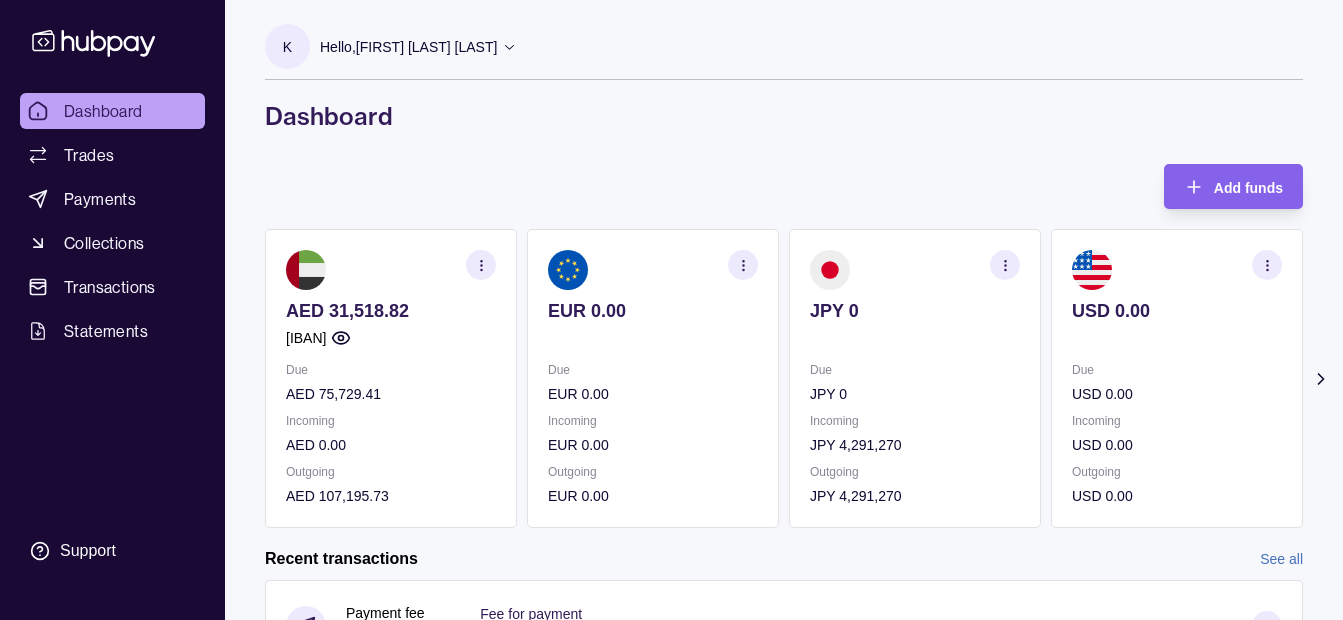 drag, startPoint x: 426, startPoint y: 44, endPoint x: 444, endPoint y: 53, distance: 20.12461 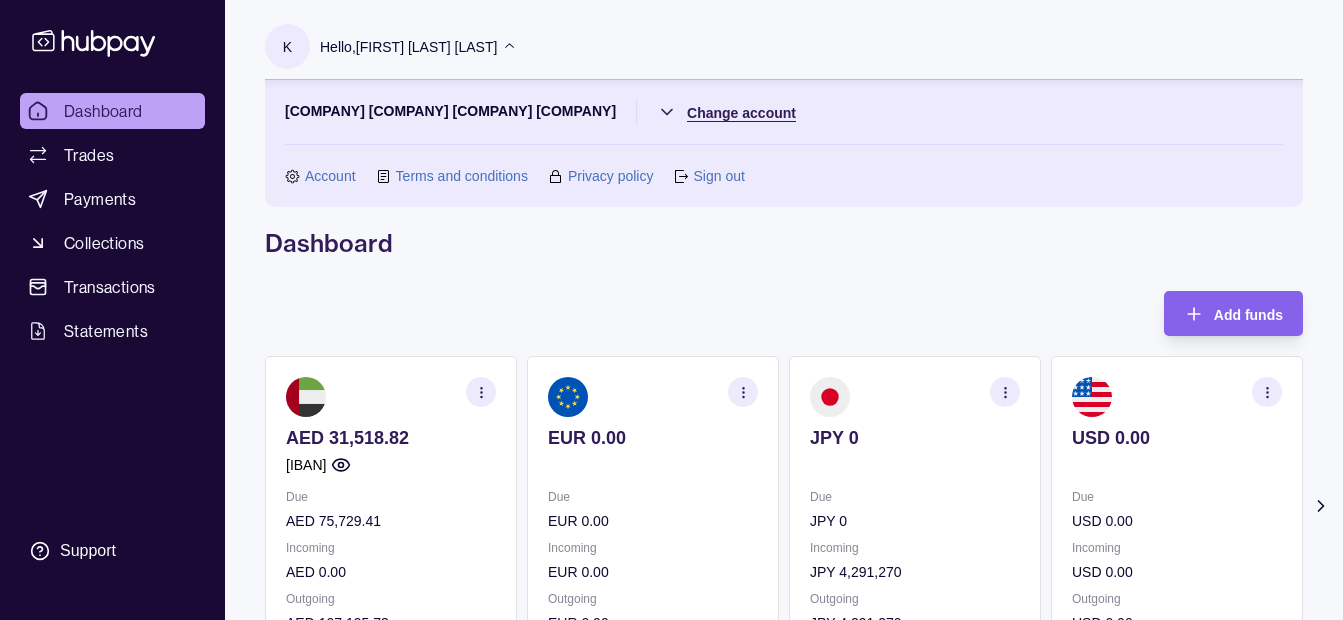 click on "Dashboard Trades Payments Collections Transactions Statements Support K Hello, [FIRST] [LAST] [LAST] [COMPANY] [COMPANY] [COMPANY] Change account Account Terms and conditions Privacy policy Sign out Dashboard Add funds AED [AMOUNT] [IBAN] Due AED [AMOUNT] Incoming AED [AMOUNT] Outgoing AED [AMOUNT] EUR [AMOUNT] Due EUR [AMOUNT] Incoming EUR [AMOUNT] Outgoing EUR [AMOUNT] JPY [AMOUNT] Due JPY [AMOUNT] Incoming JPY [AMOUNT] Outgoing JPY [AMOUNT] USD [AMOUNT] Due USD [AMOUNT] Incoming USD [AMOUNT] Outgoing USD [AMOUNT] Amount" at bounding box center [671, 613] 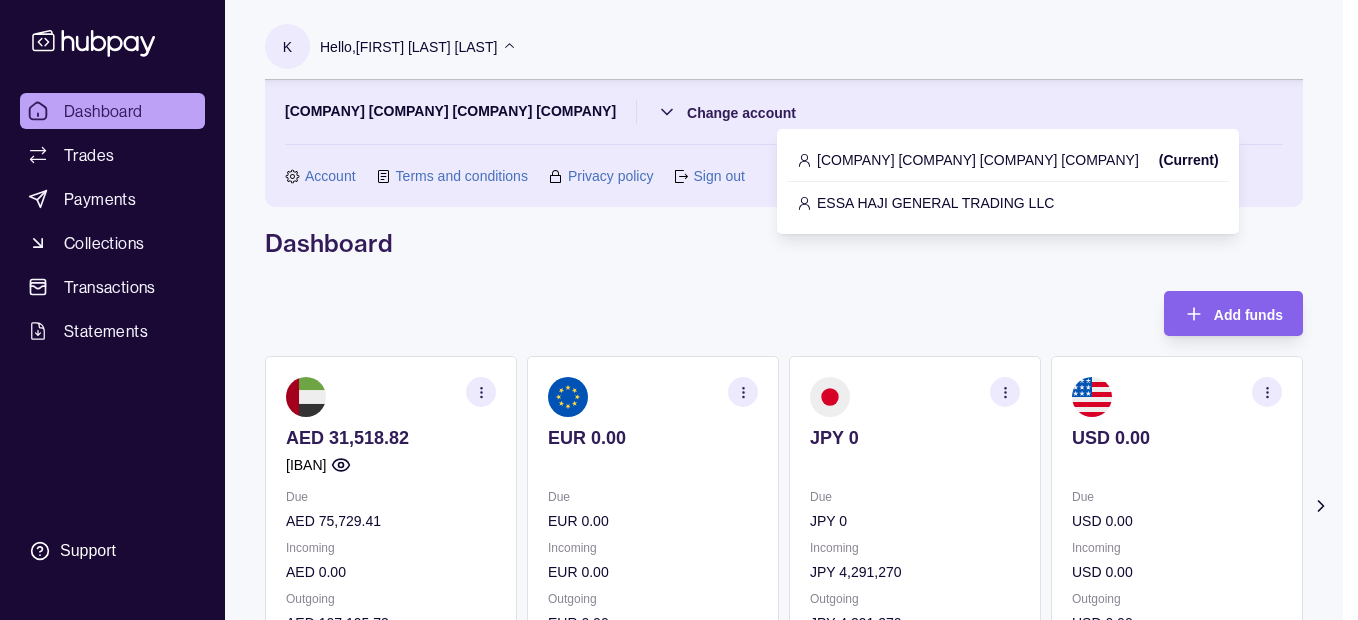 click on "ESSA HAJI GENERAL TRADING LLC" at bounding box center (935, 203) 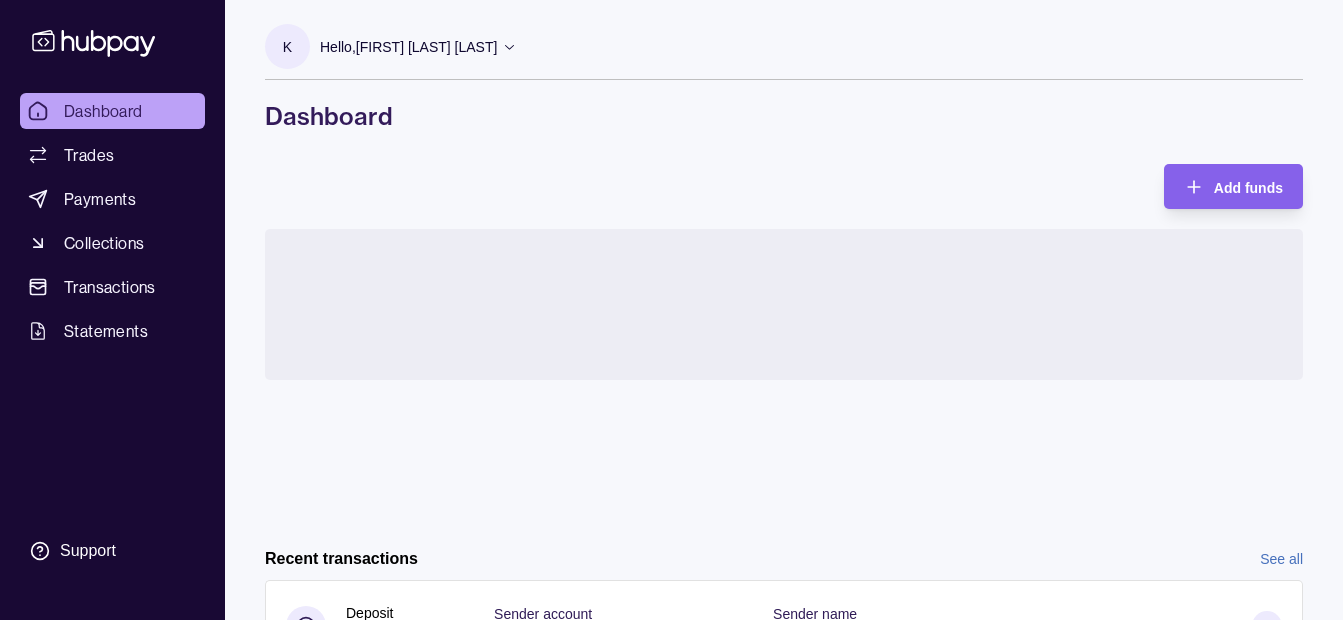 scroll, scrollTop: 0, scrollLeft: 0, axis: both 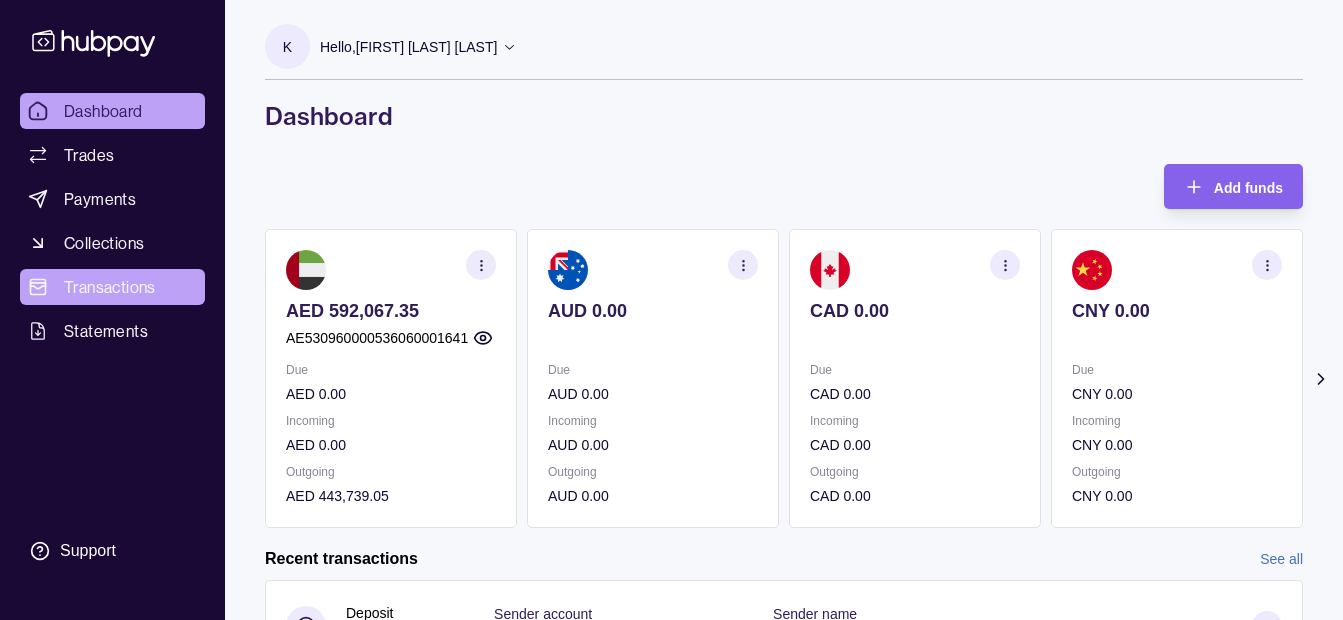 click on "Transactions" at bounding box center (112, 287) 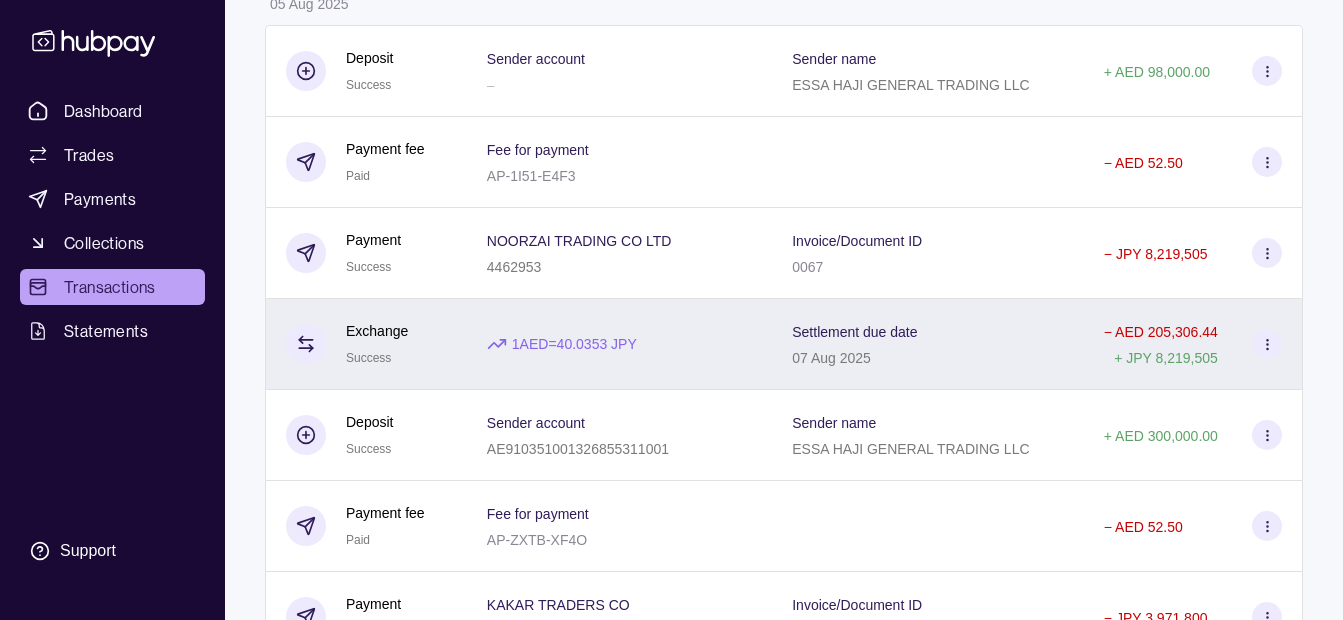 scroll, scrollTop: 1700, scrollLeft: 0, axis: vertical 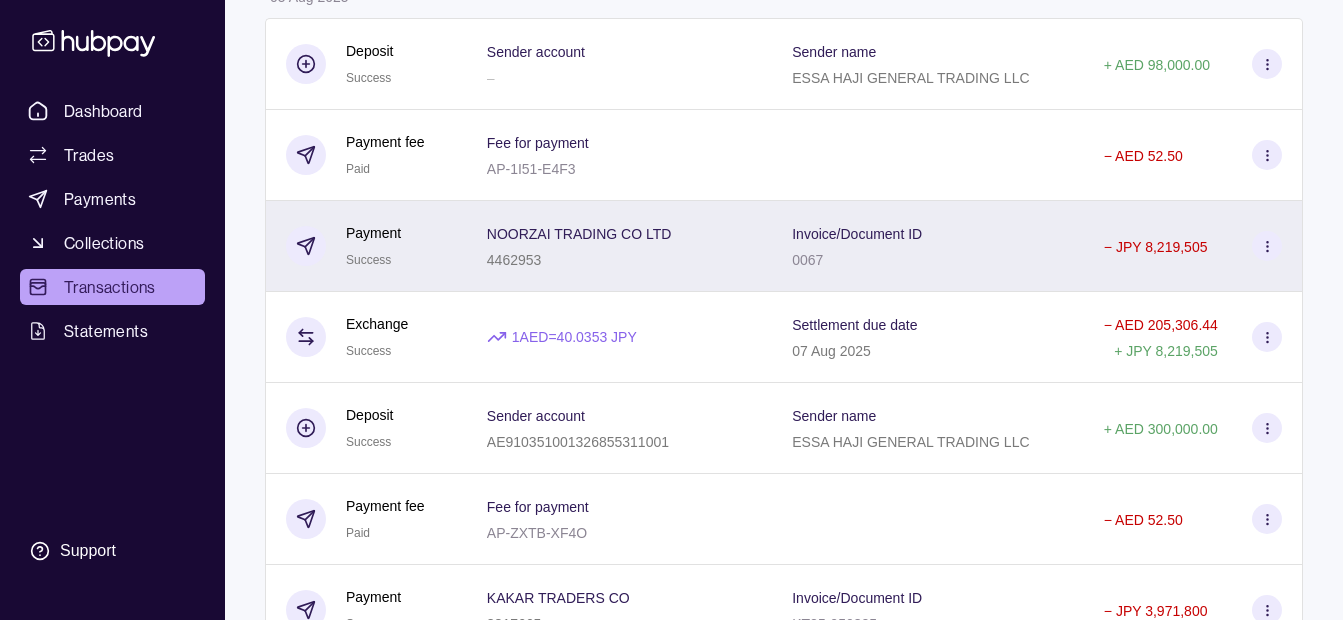 click on "NOORZAI TRADING CO LTD 4462953" at bounding box center (619, 246) 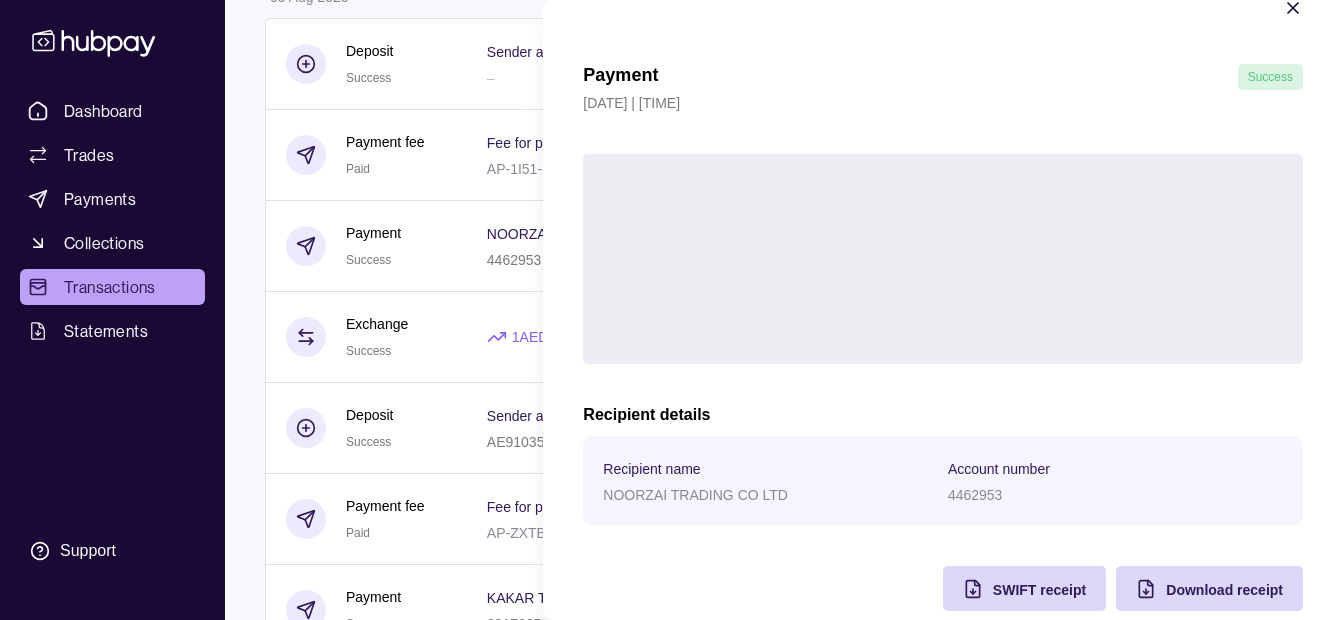 scroll, scrollTop: 73, scrollLeft: 0, axis: vertical 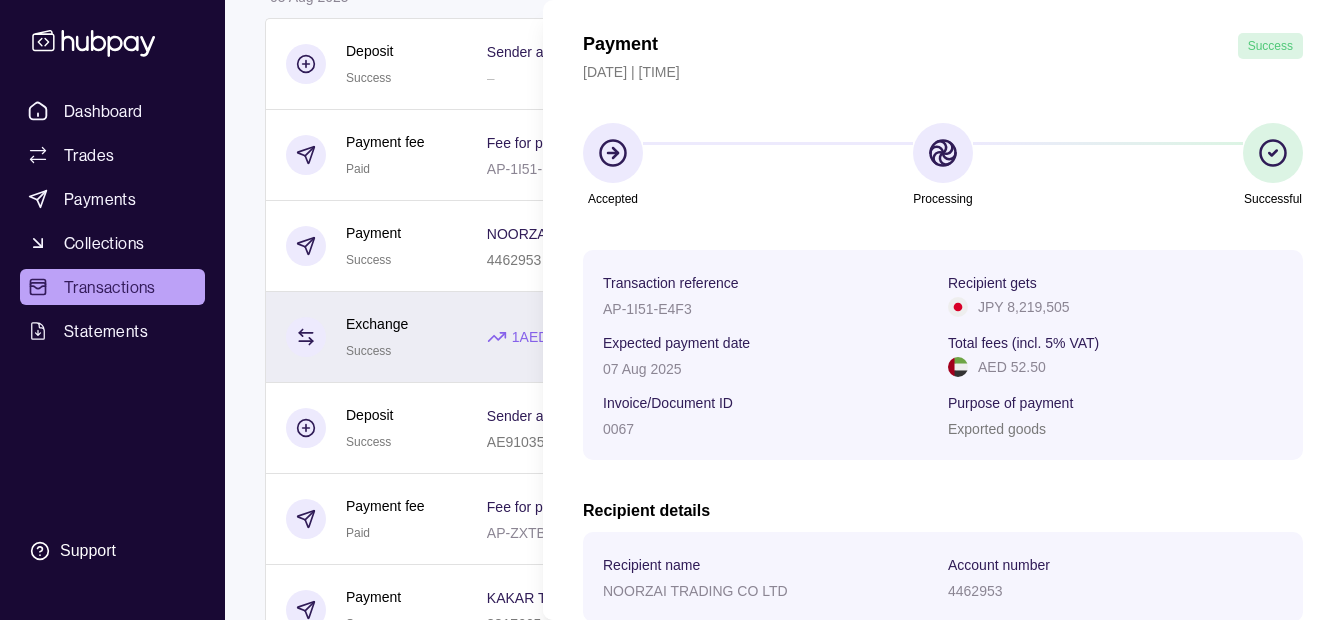 click on "Dashboard Trades Payments Collections Transactions Statements Support K Hello,  Khalid Khan Rahmat Gul  ESSA HAJI GENERAL TRADING LLC Change account Account Terms and conditions Privacy policy Sign out Transactions More filters  ( 0  applied) Details Amount 07 Aug 2025 Deposit Success Sender account AE910351001326855311001 Sender name ESSA HAJI GENERAL TRADING LLC +   AED 400,000.00 06 Aug 2025 Deposit Success Sender account AE220400000323334436001 Sender name ESSA HAJI GENERAL TRADING LLC +   AED 299,500.00 Payment fee Paid Fee for payment AP-ZF36-FEIC −   AED 52.50 Payment Pending AFGHAN NOORI TRADING CO 7211181 Invoice/Document ID PL9523 24 −   JPY 993,000 Exchange Processing 1  AED  =  40.0804   JPY Settlement due date 08 Aug 2025 −   AED 24,775.20 +   JPY 993,000 Payment fee Paid Fee for payment AP-CQ7O-YT2D −   AED 52.50 Payment Pending UMAIR TRADING CO LTD 7583633 Invoice/Document ID UT16 −   JPY 2,582,633 Exchange Processing 1  AED  =  40.0884   JPY Settlement due date 08 Aug 2025 −   +" at bounding box center [671, 1339] 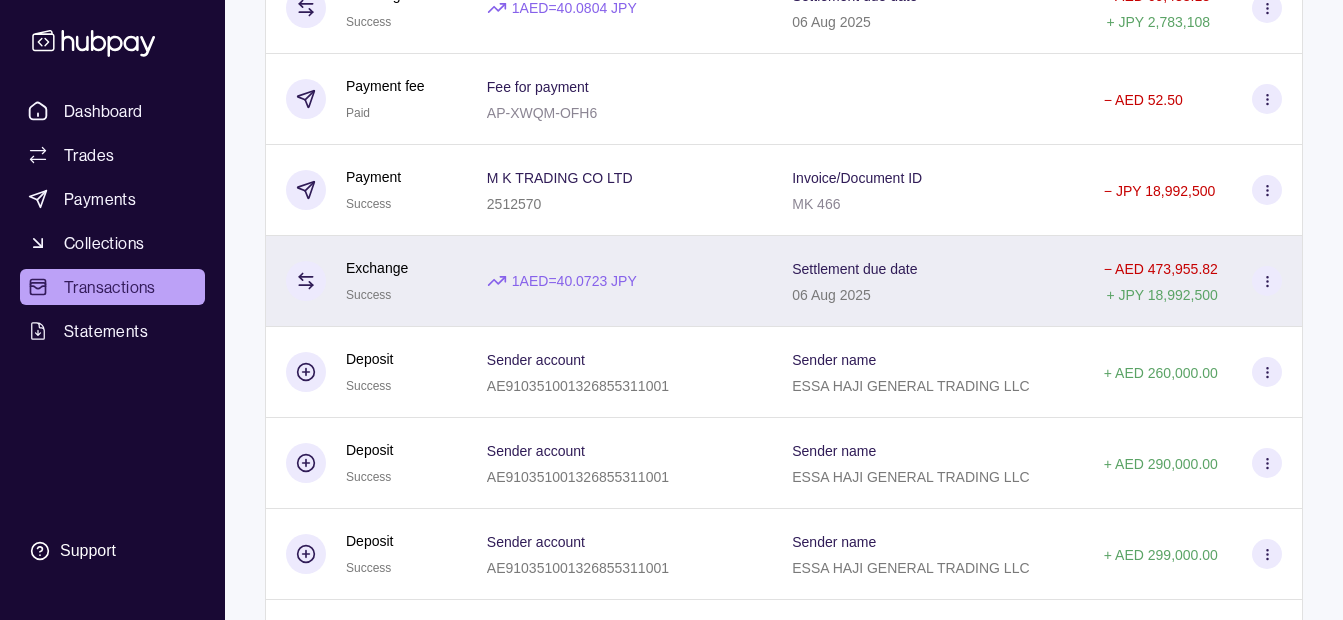 scroll, scrollTop: 3000, scrollLeft: 0, axis: vertical 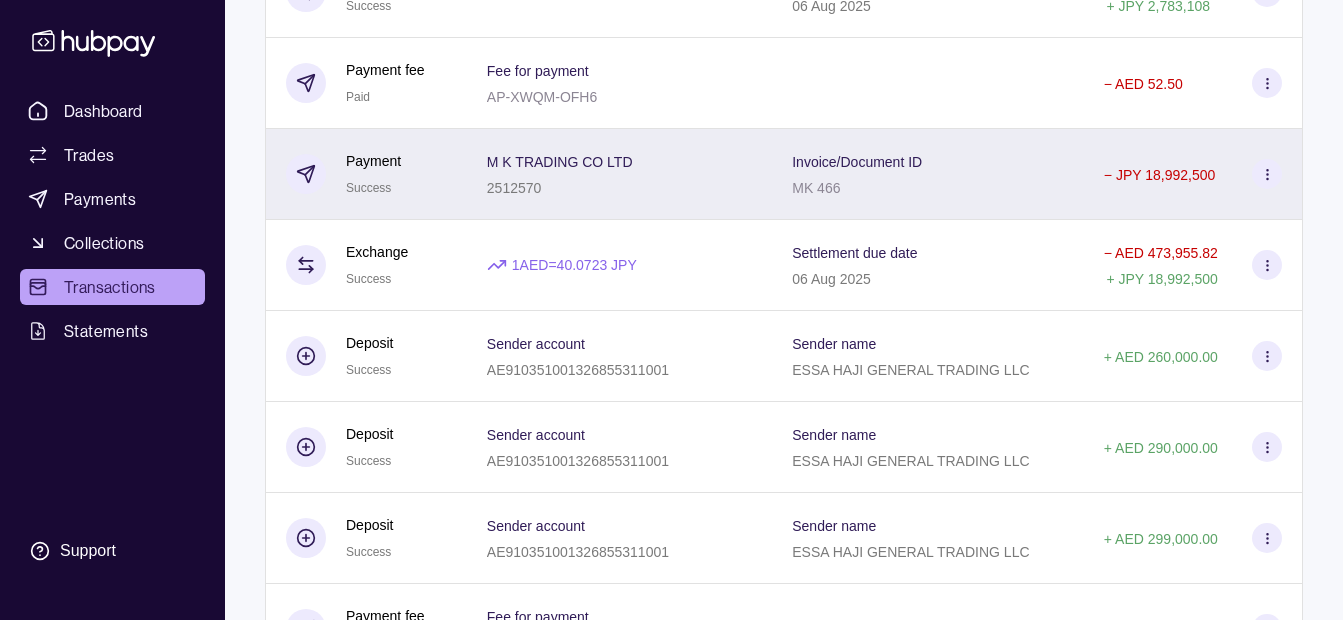 click on "M K TRADING CO LTD 2512570" at bounding box center (619, 174) 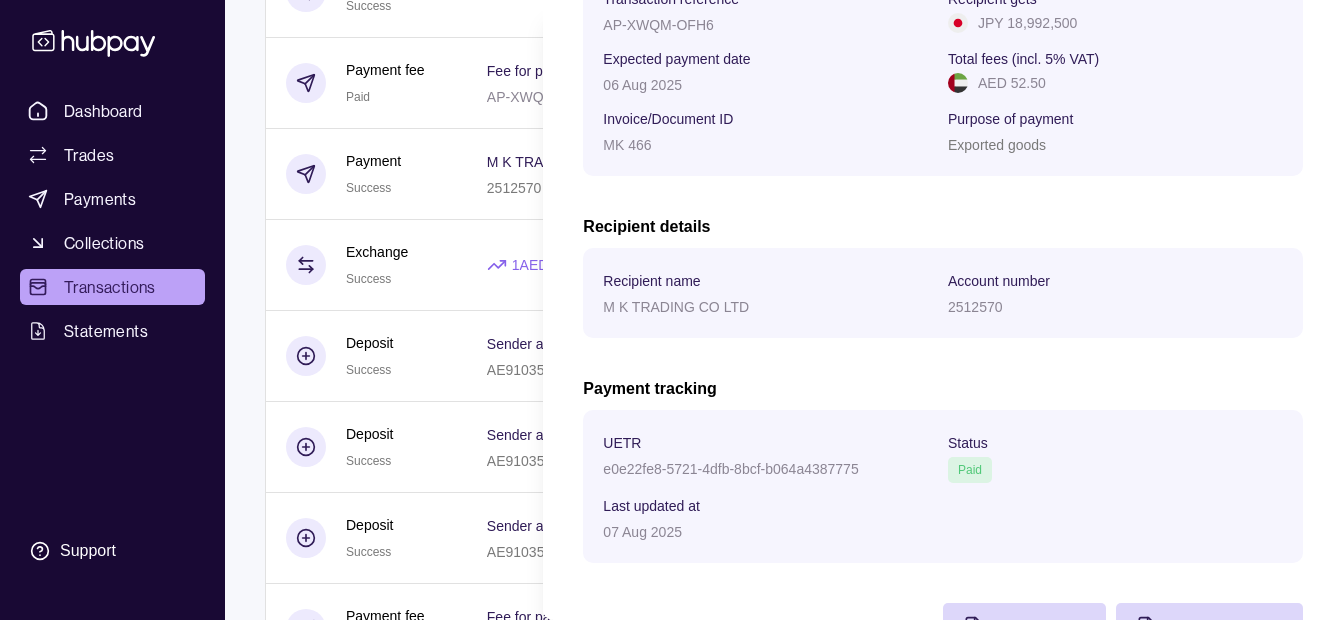 scroll, scrollTop: 425, scrollLeft: 0, axis: vertical 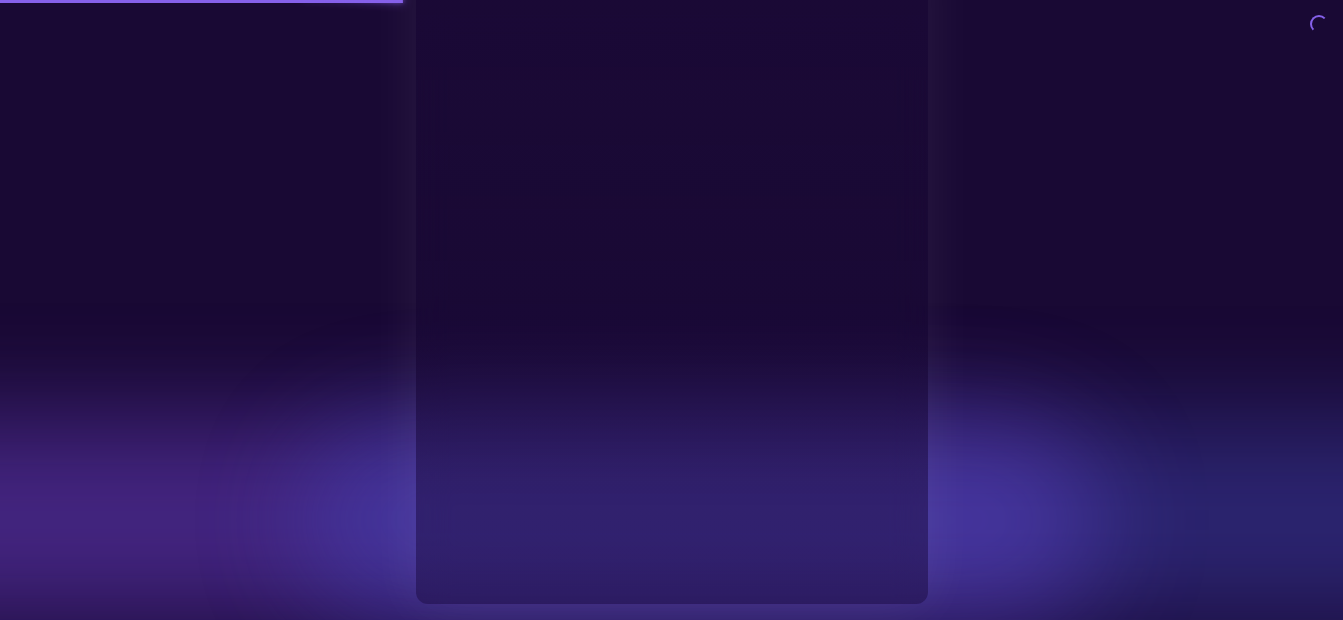 type on "**********" 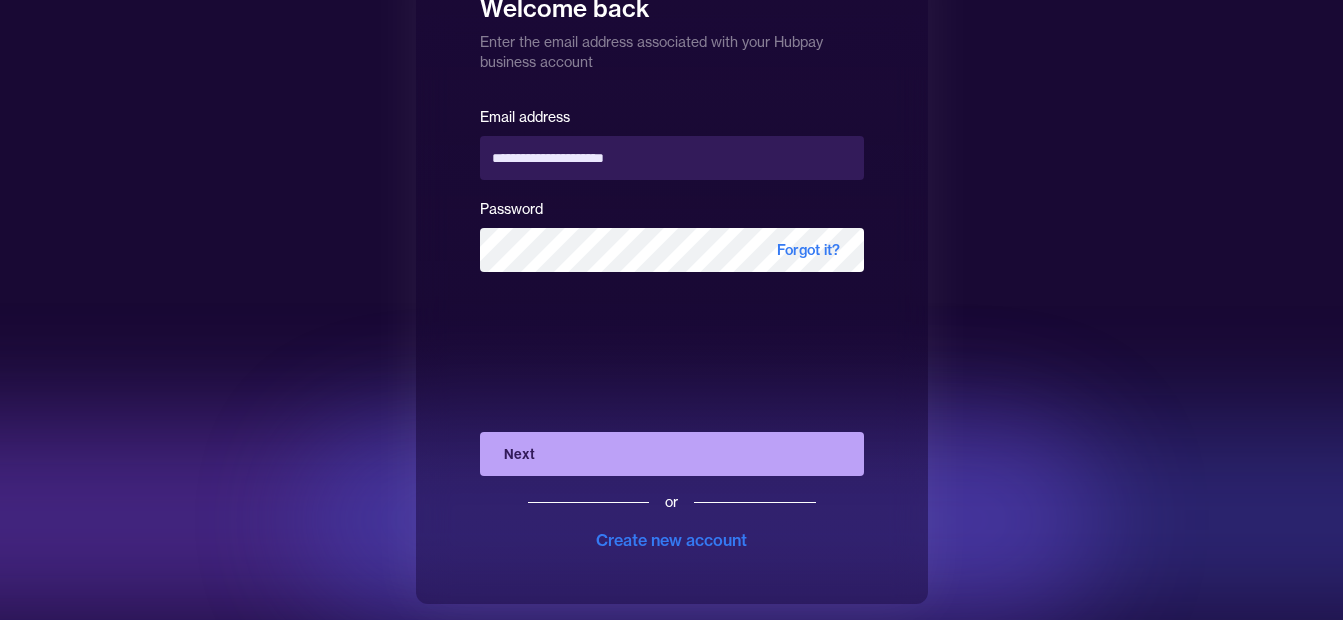 click on "**********" at bounding box center [672, 274] 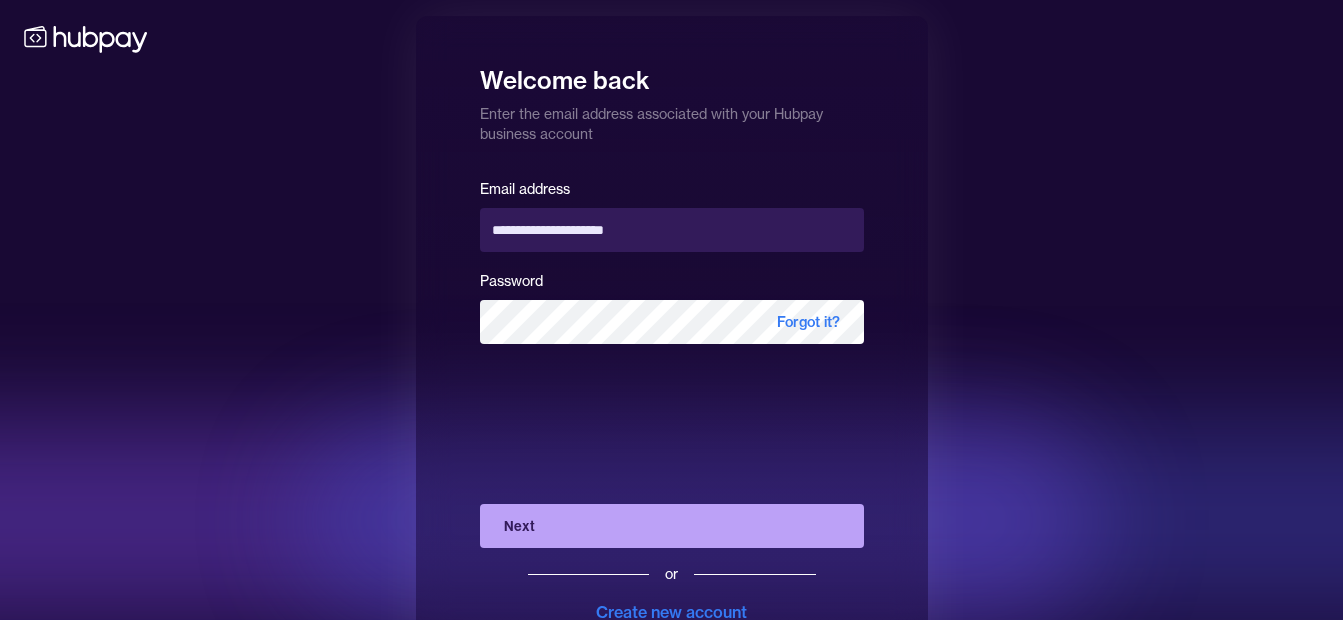 click on "Next" at bounding box center [672, 526] 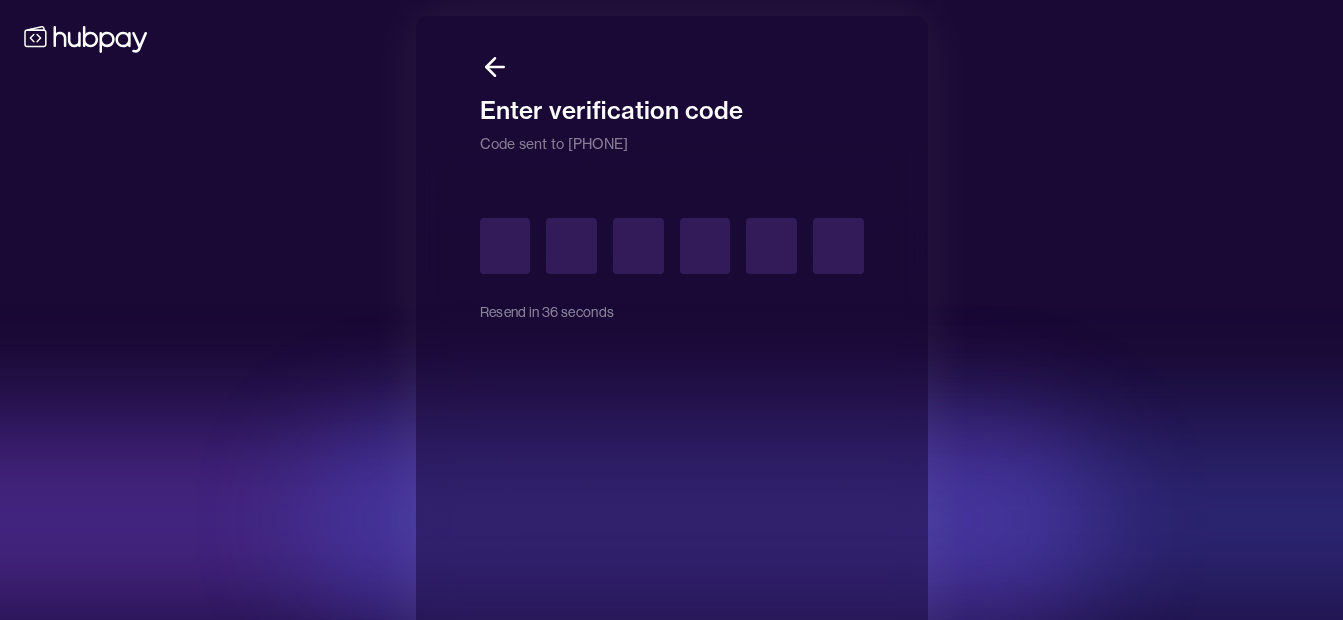 type on "*" 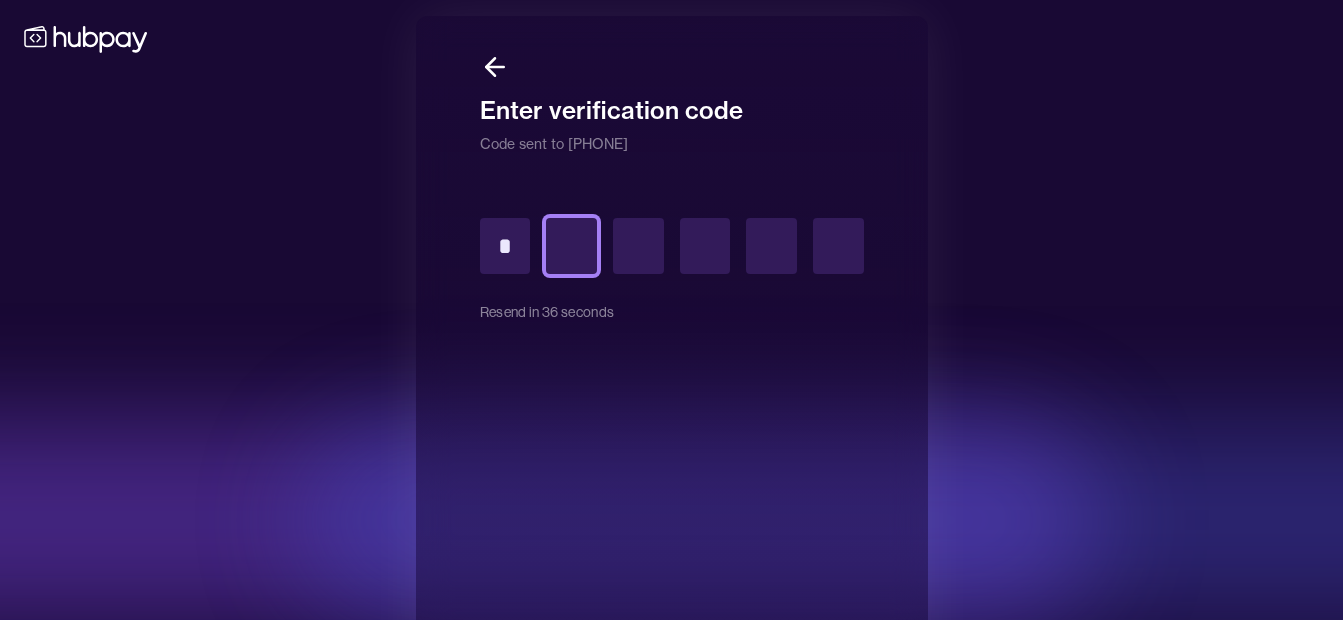 type on "*" 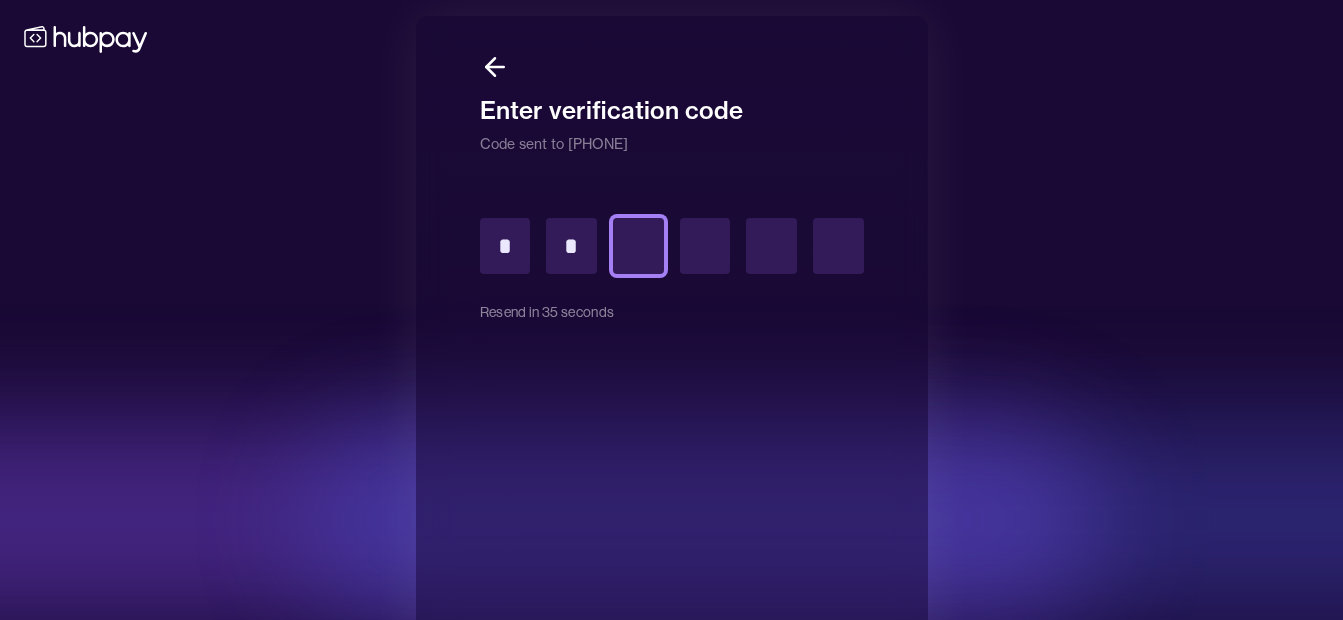 type on "*" 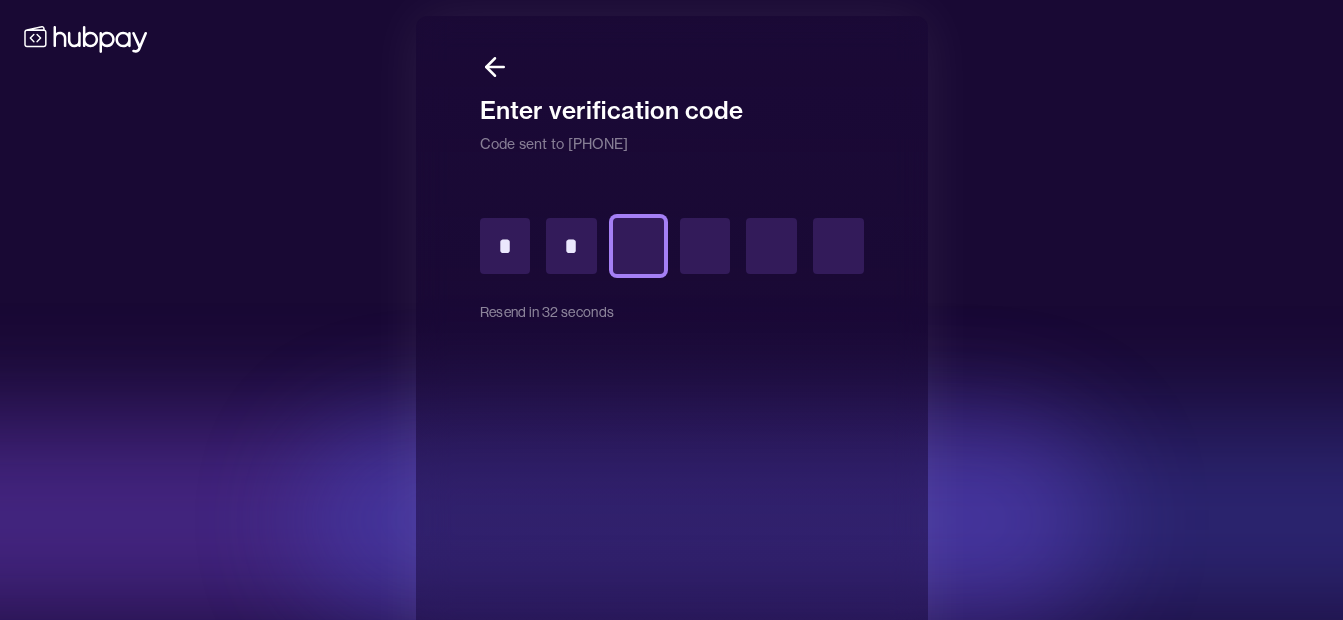 type 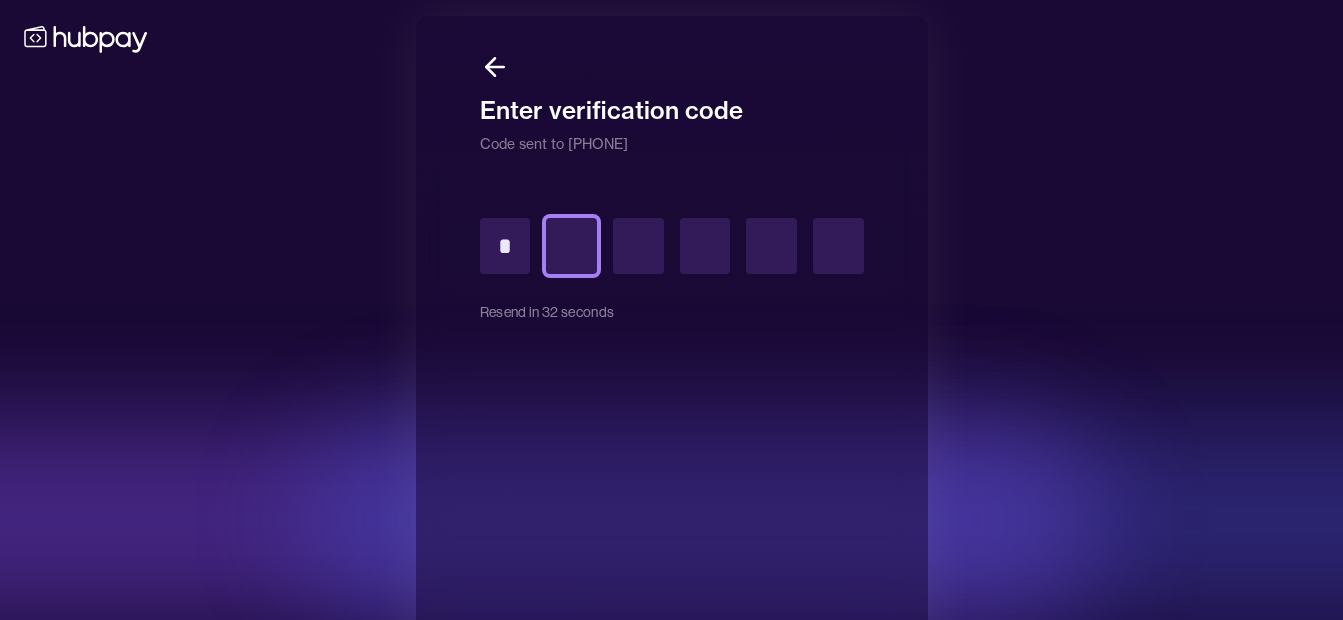 type on "*" 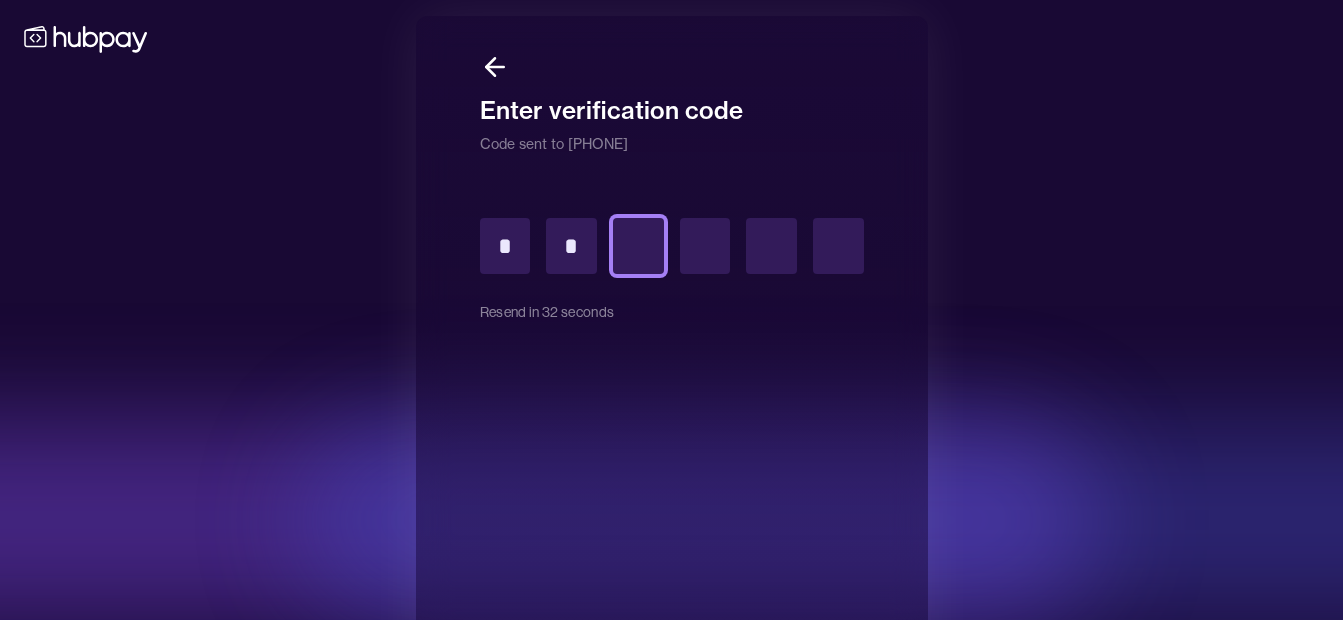 type on "*" 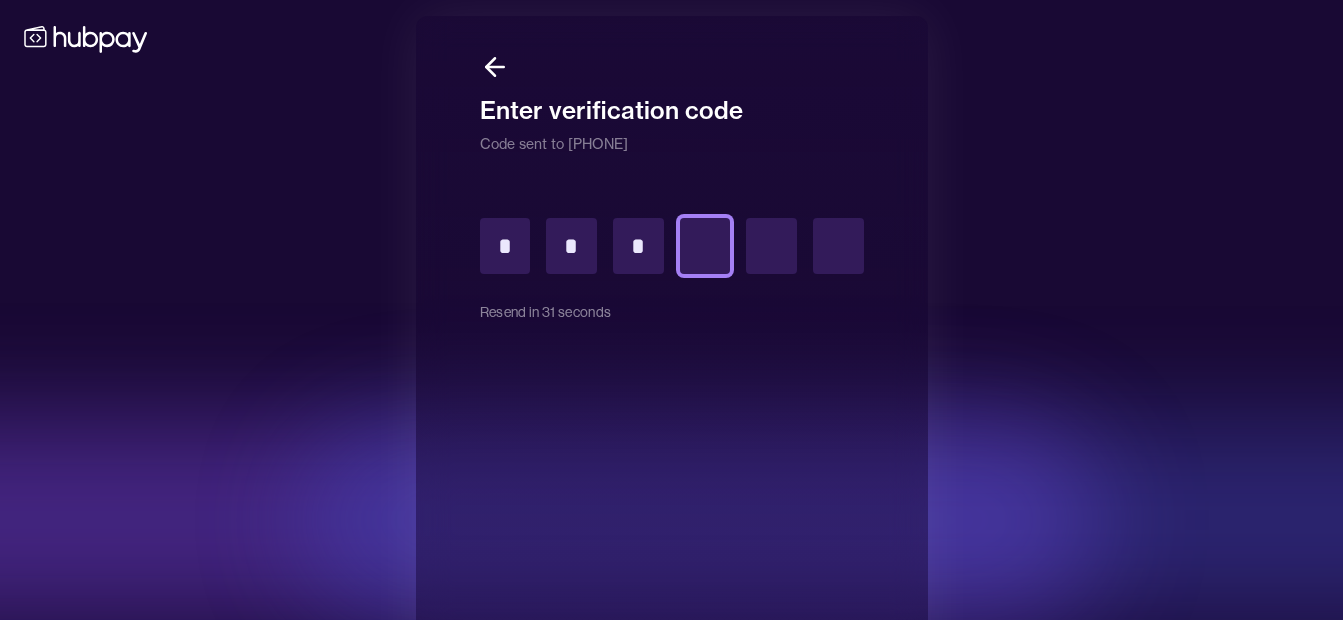 type on "*" 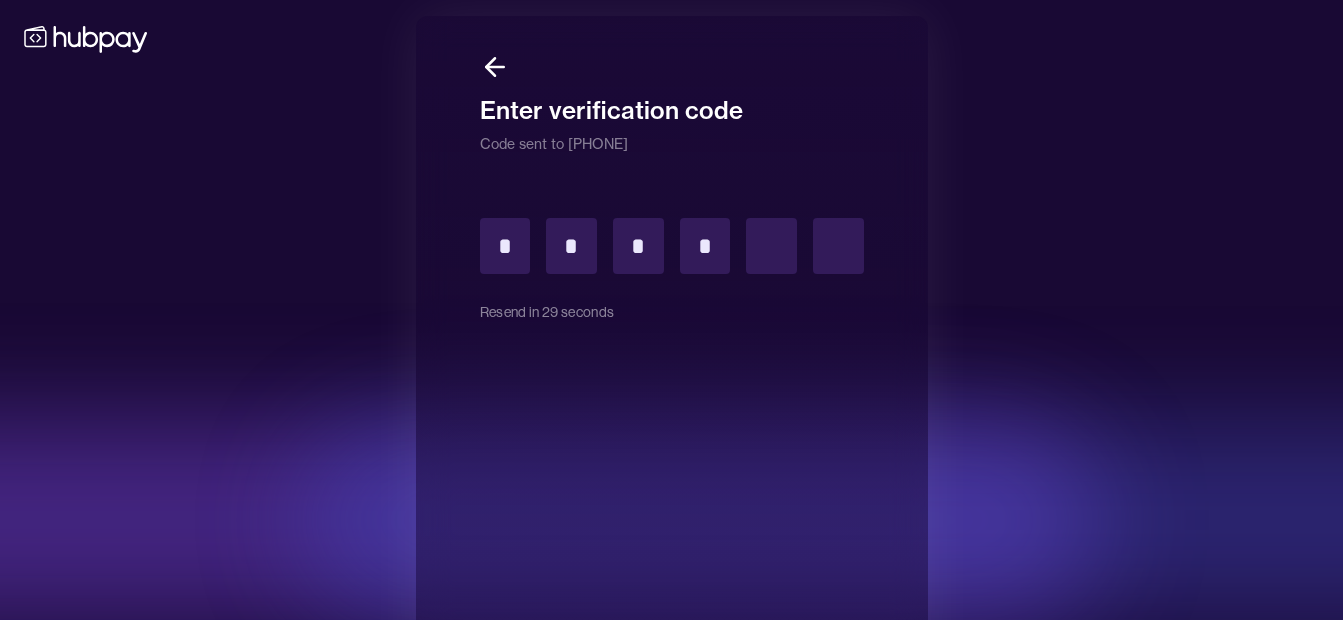 click on "Enter verification code Code sent to +********0178 * * * * Resend in 29 seconds" at bounding box center (671, 346) 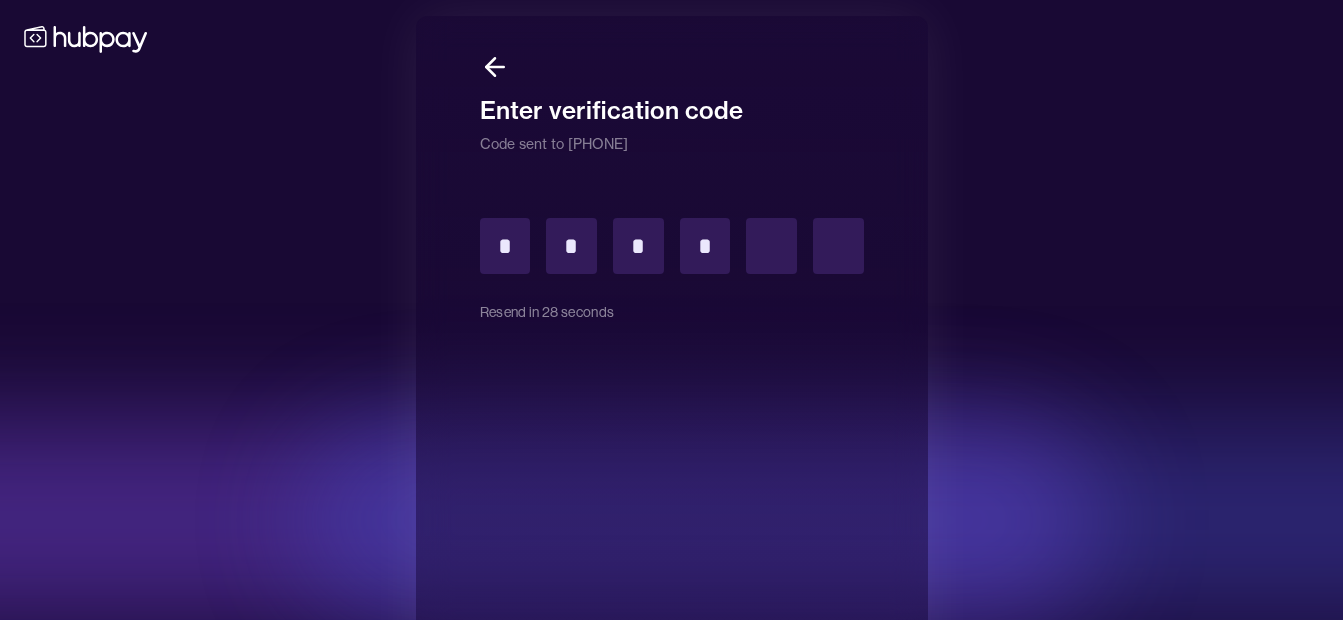 click on "* * * *" at bounding box center (672, 246) 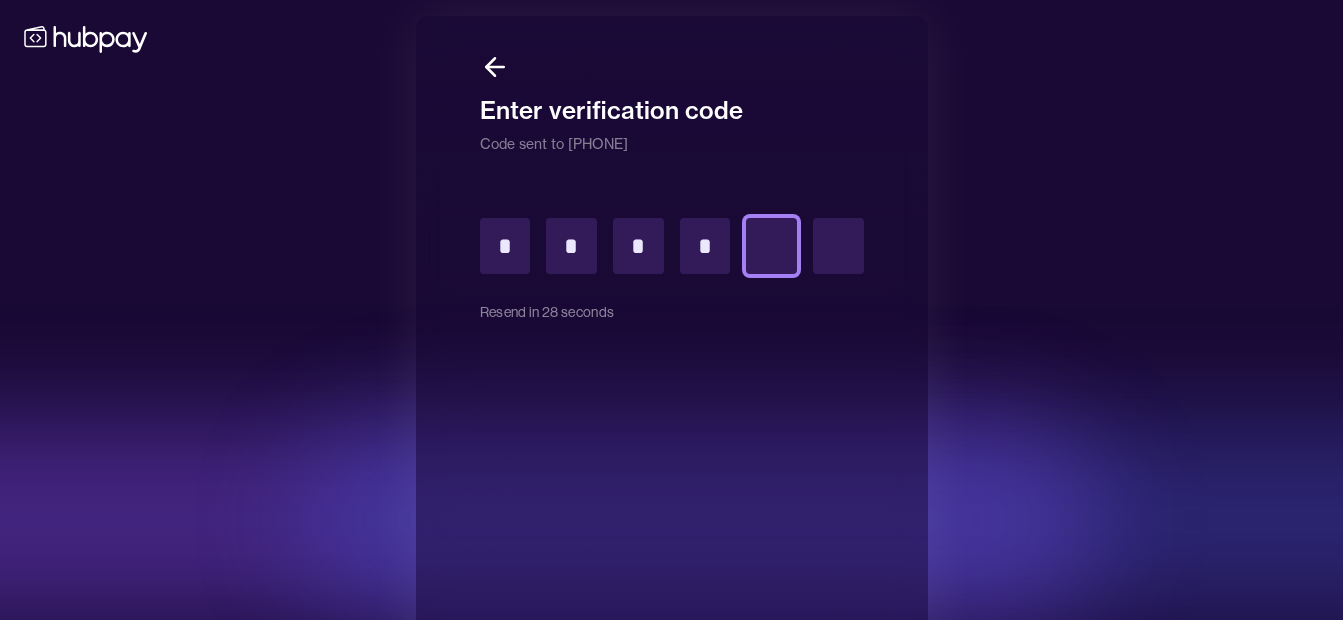 click at bounding box center [771, 246] 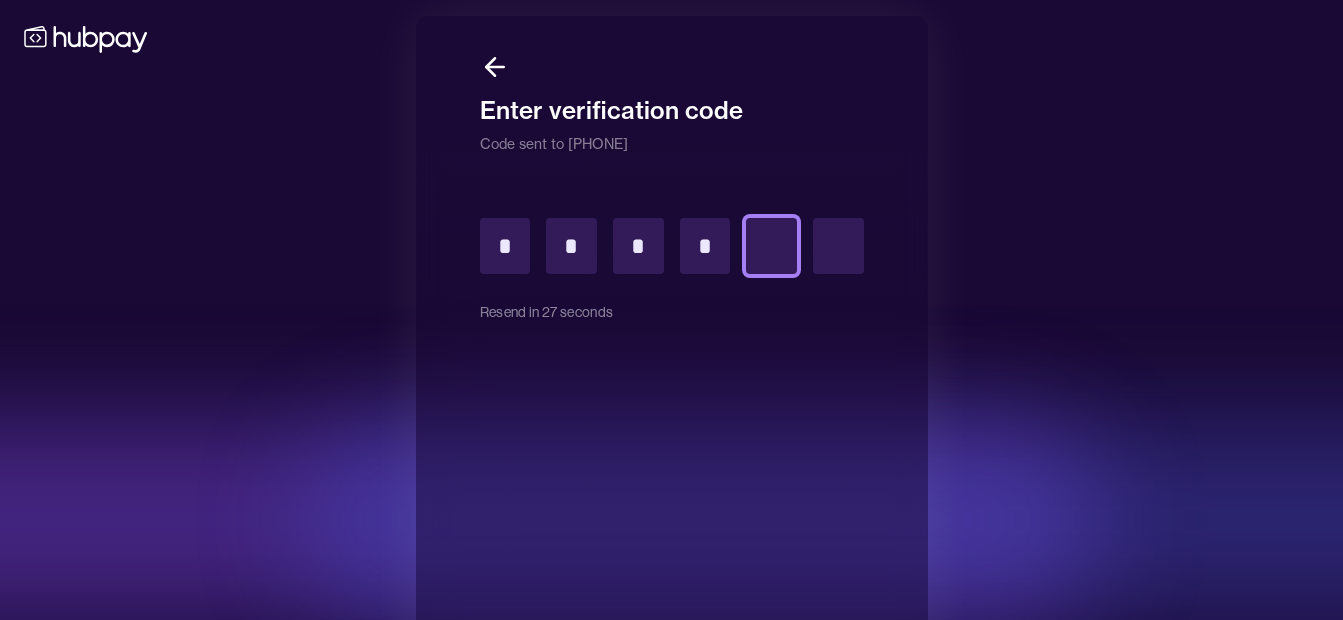 type on "*" 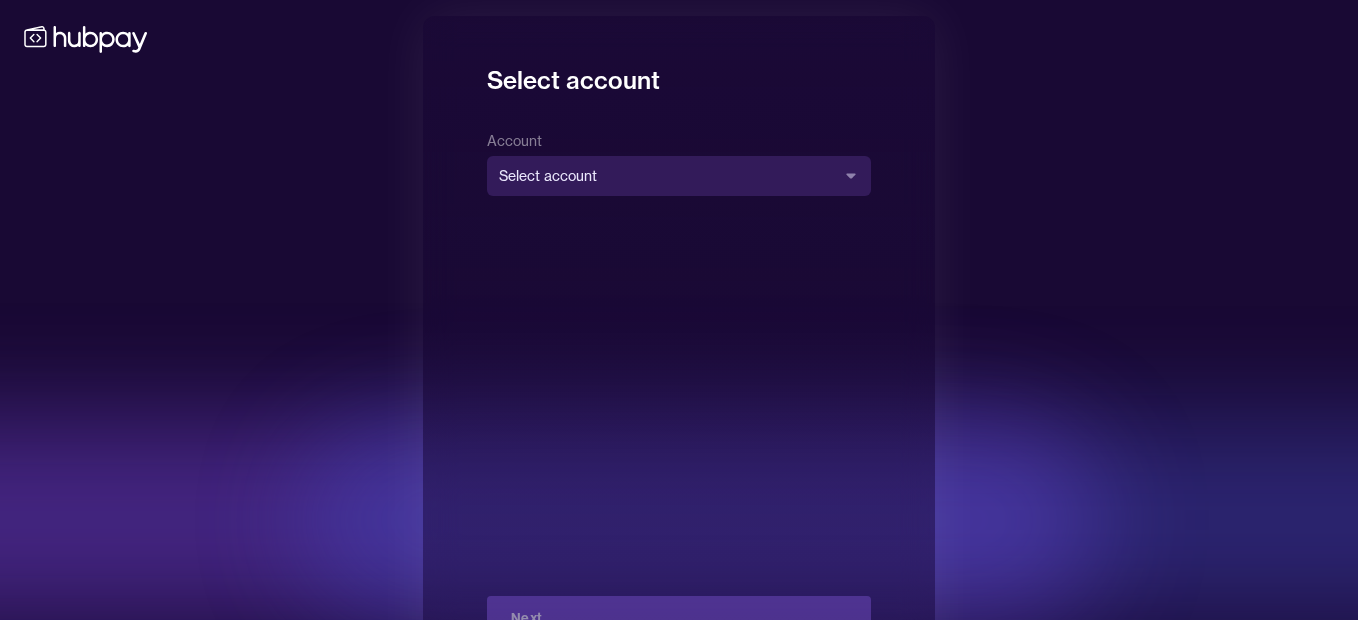 click on "**********" at bounding box center (679, 346) 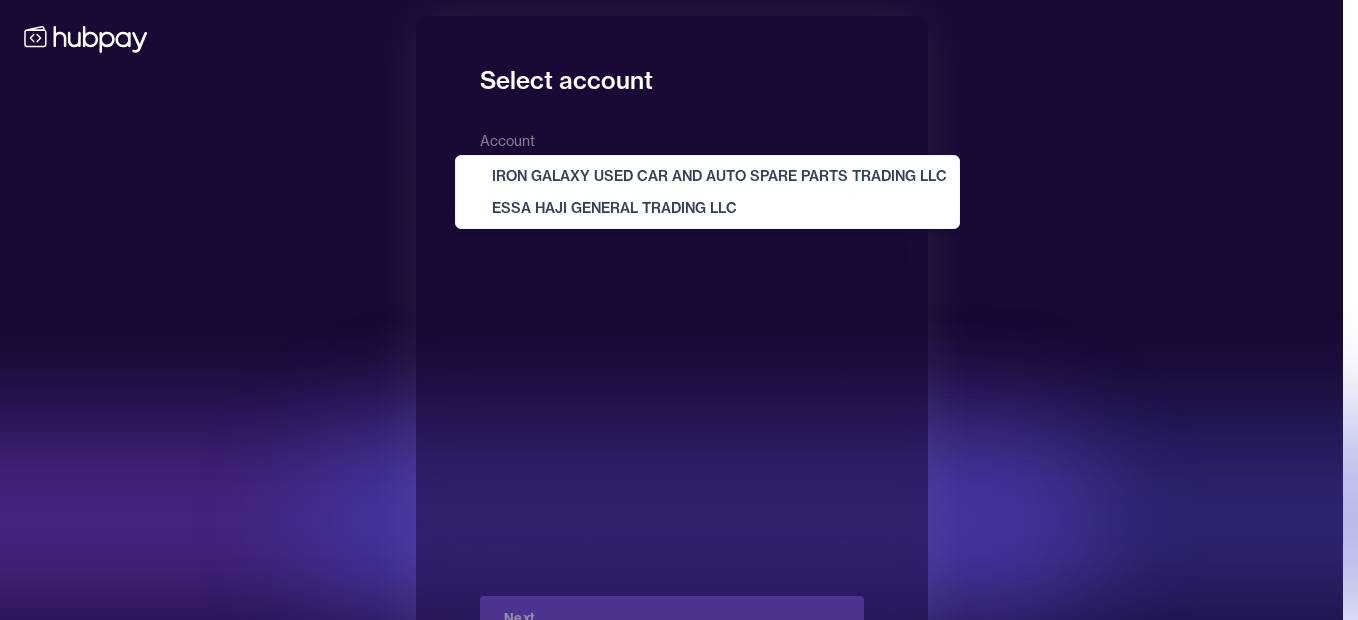 select on "**********" 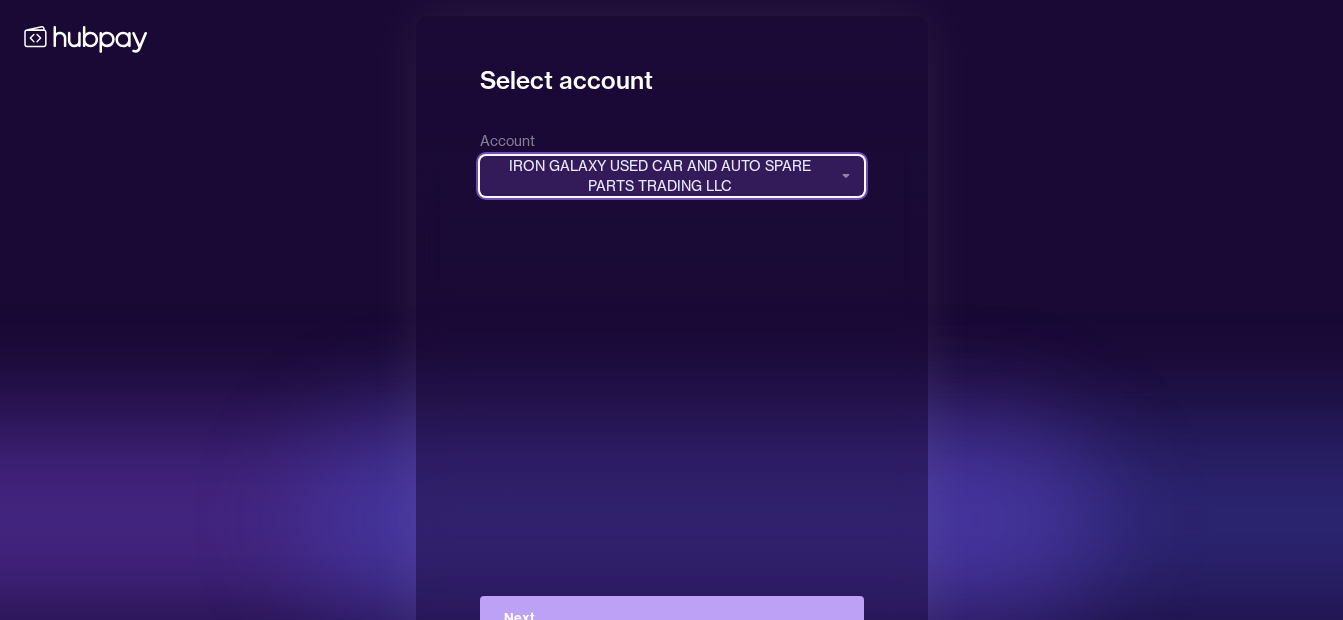 scroll, scrollTop: 72, scrollLeft: 0, axis: vertical 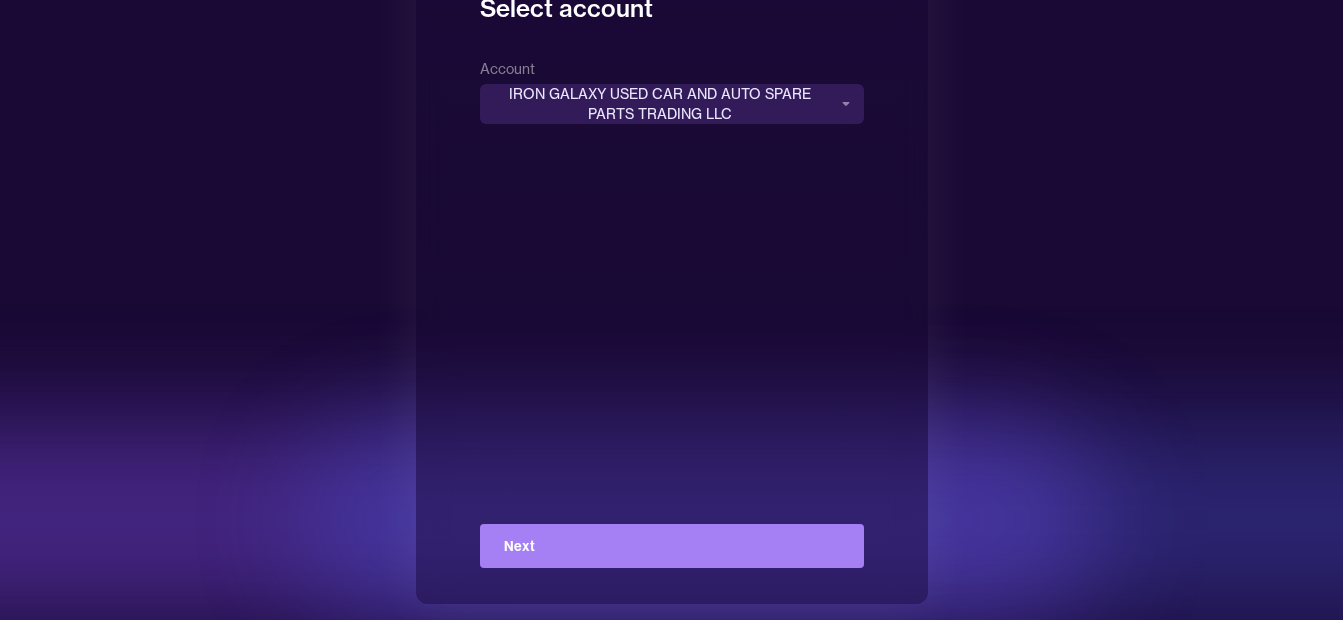 click on "Next" at bounding box center (672, 546) 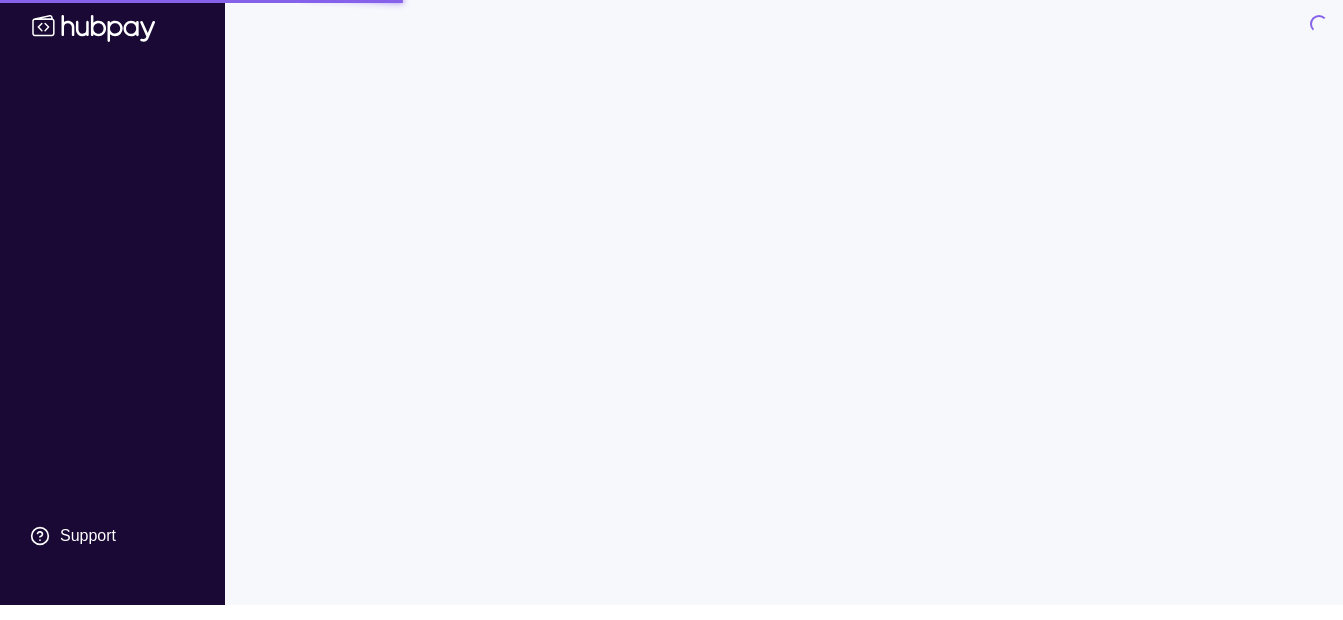 scroll, scrollTop: 0, scrollLeft: 0, axis: both 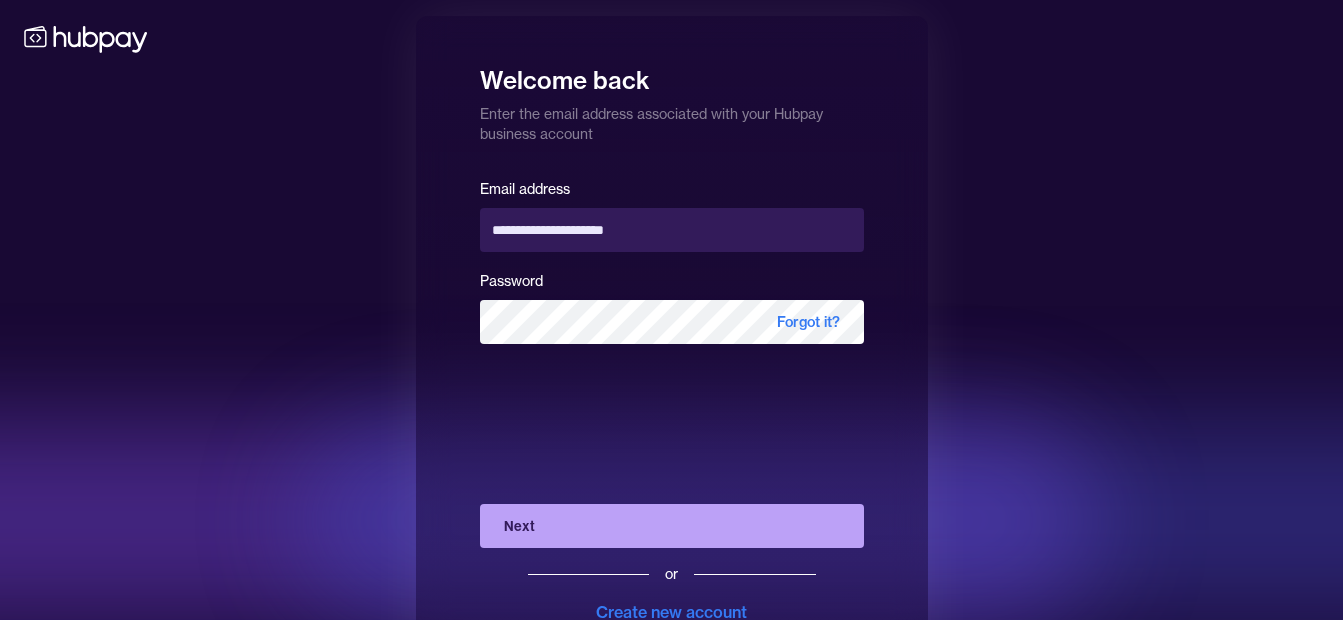 click on "Next" at bounding box center [672, 526] 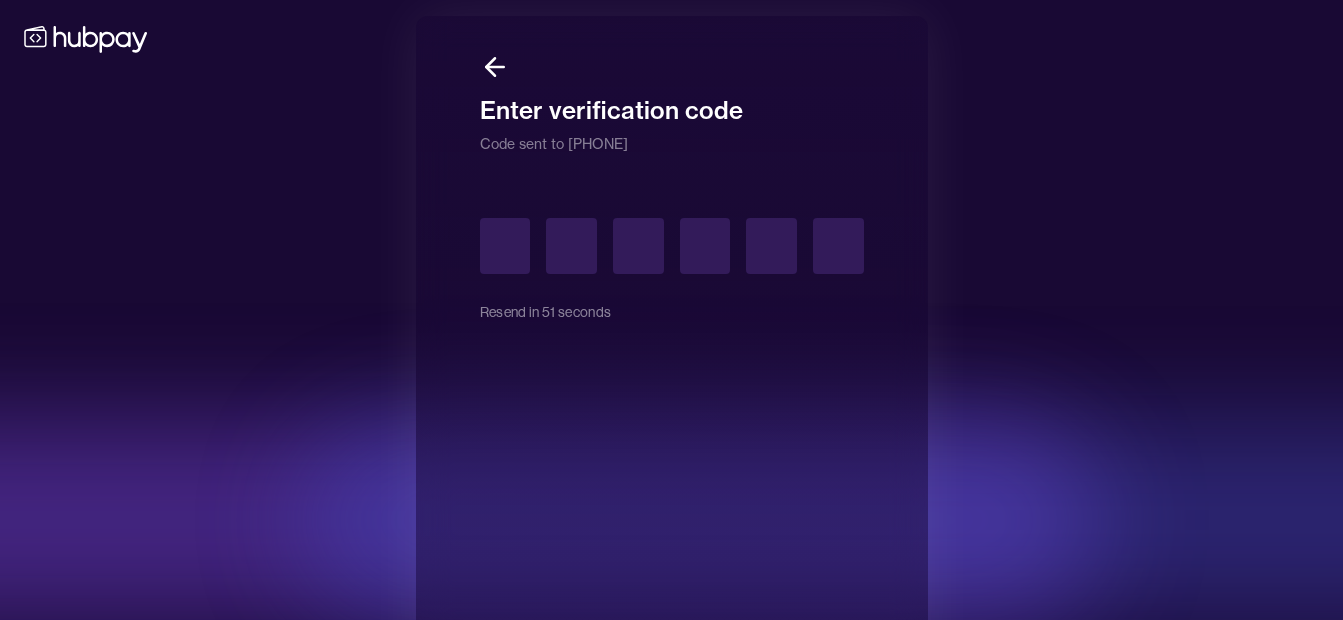 type on "*" 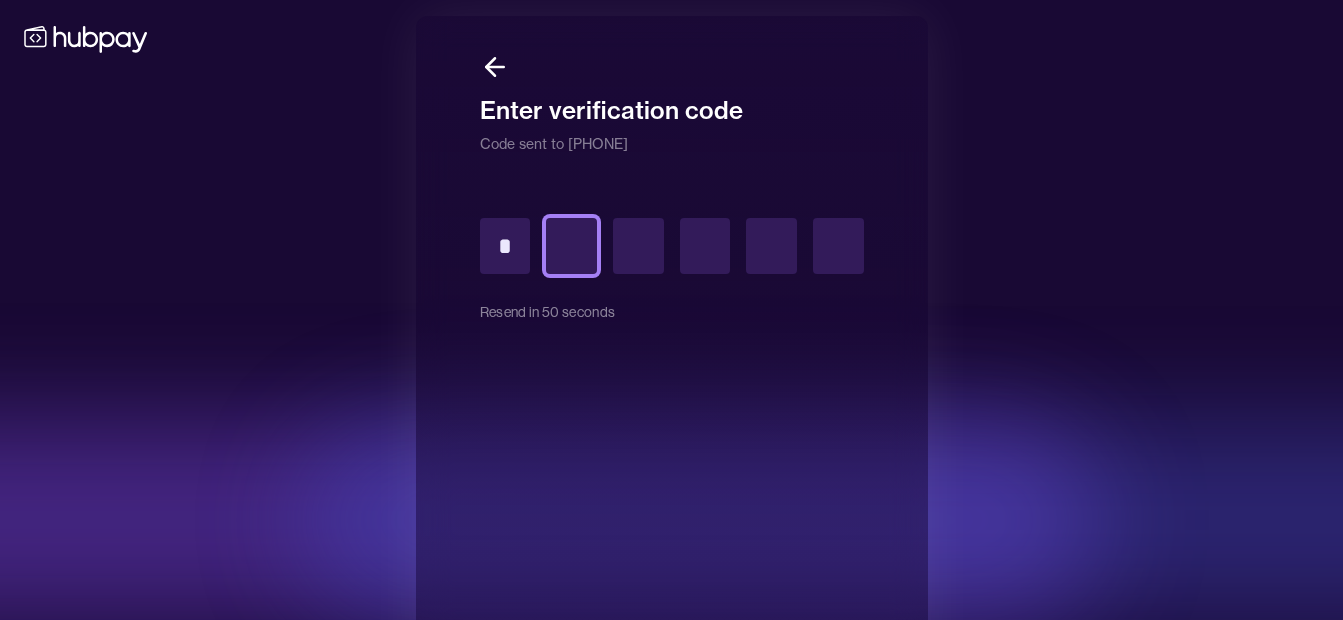 type on "*" 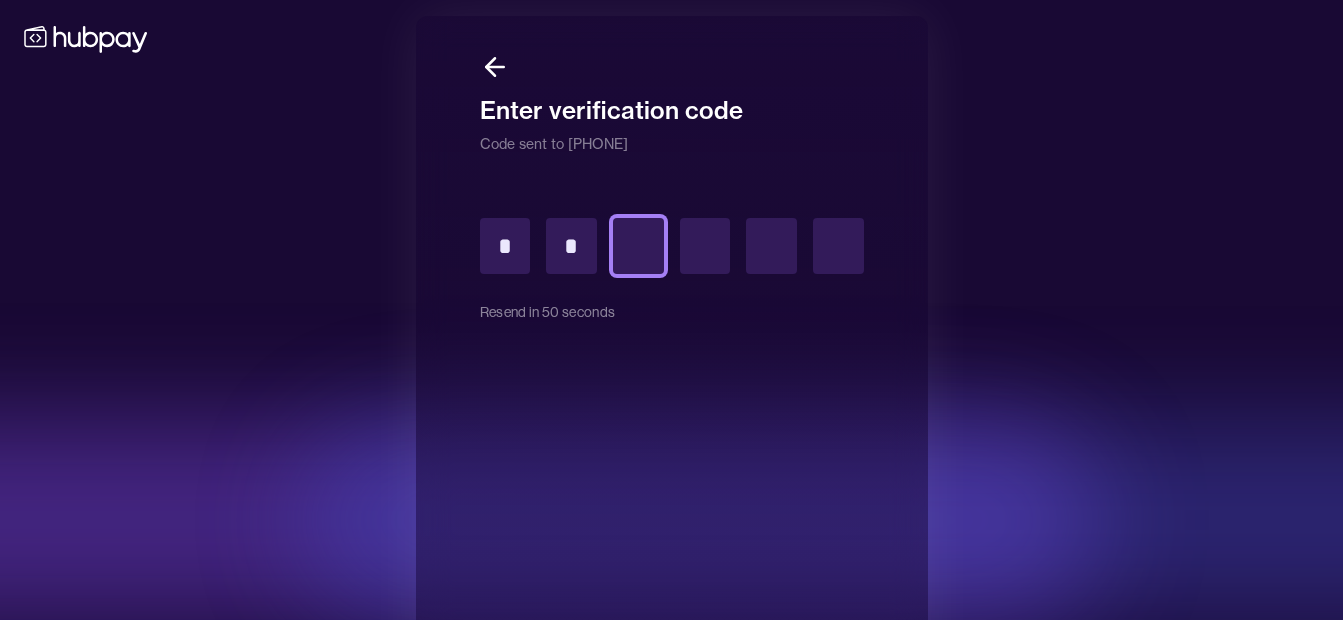 type on "*" 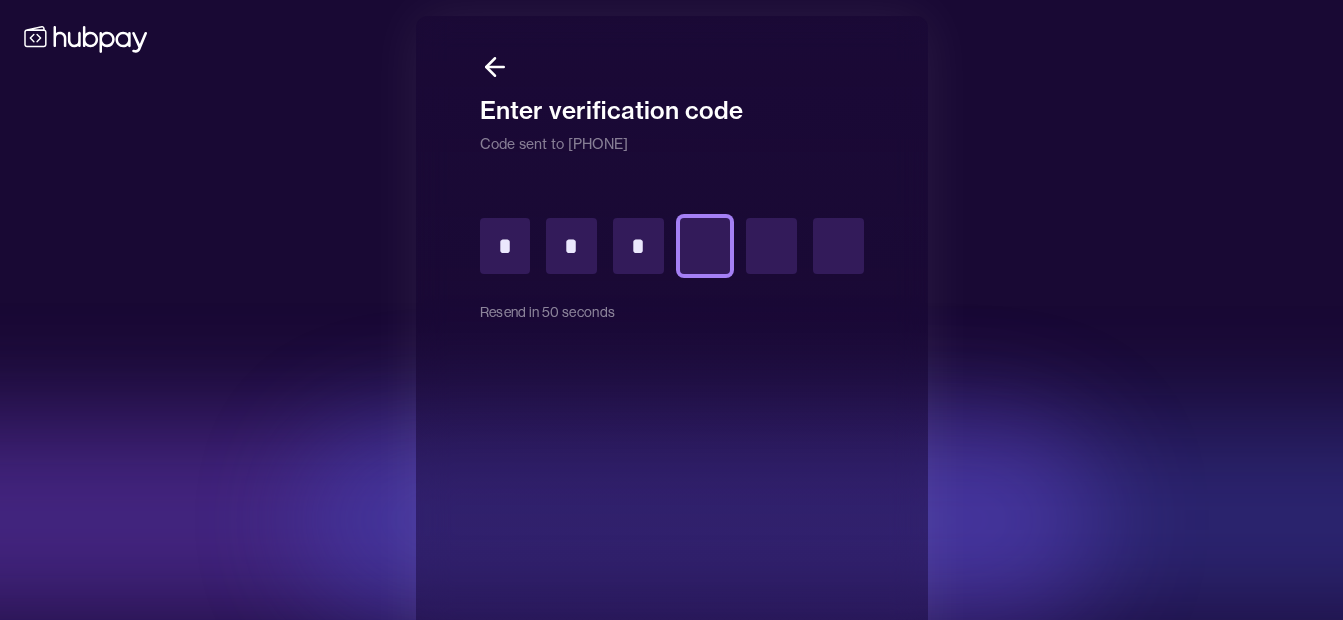 type on "*" 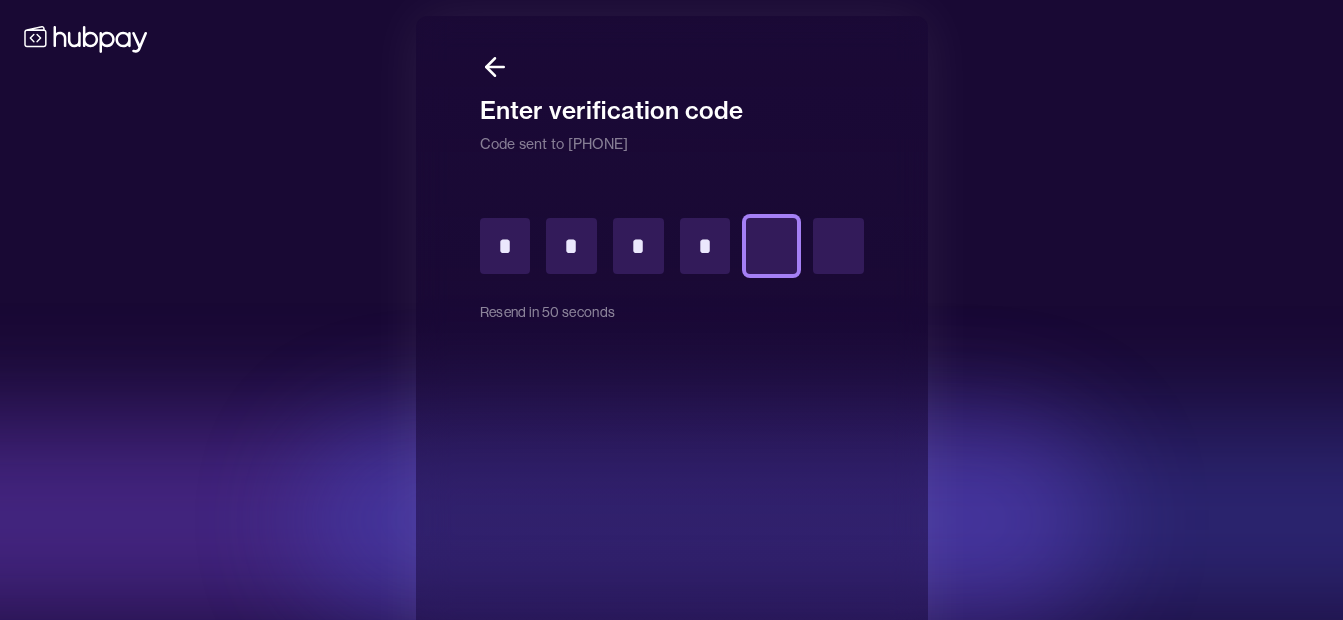 type on "*" 